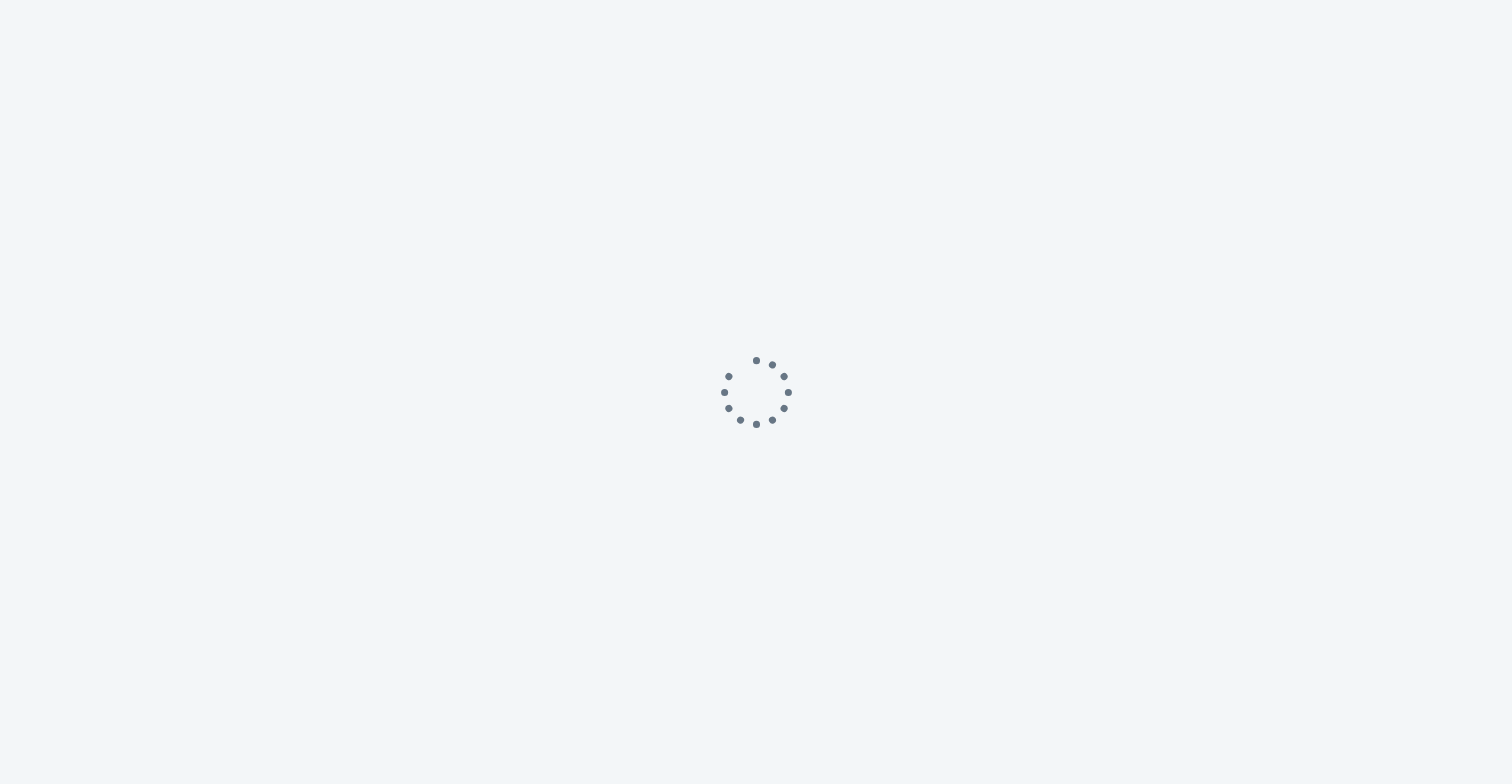 scroll, scrollTop: 0, scrollLeft: 0, axis: both 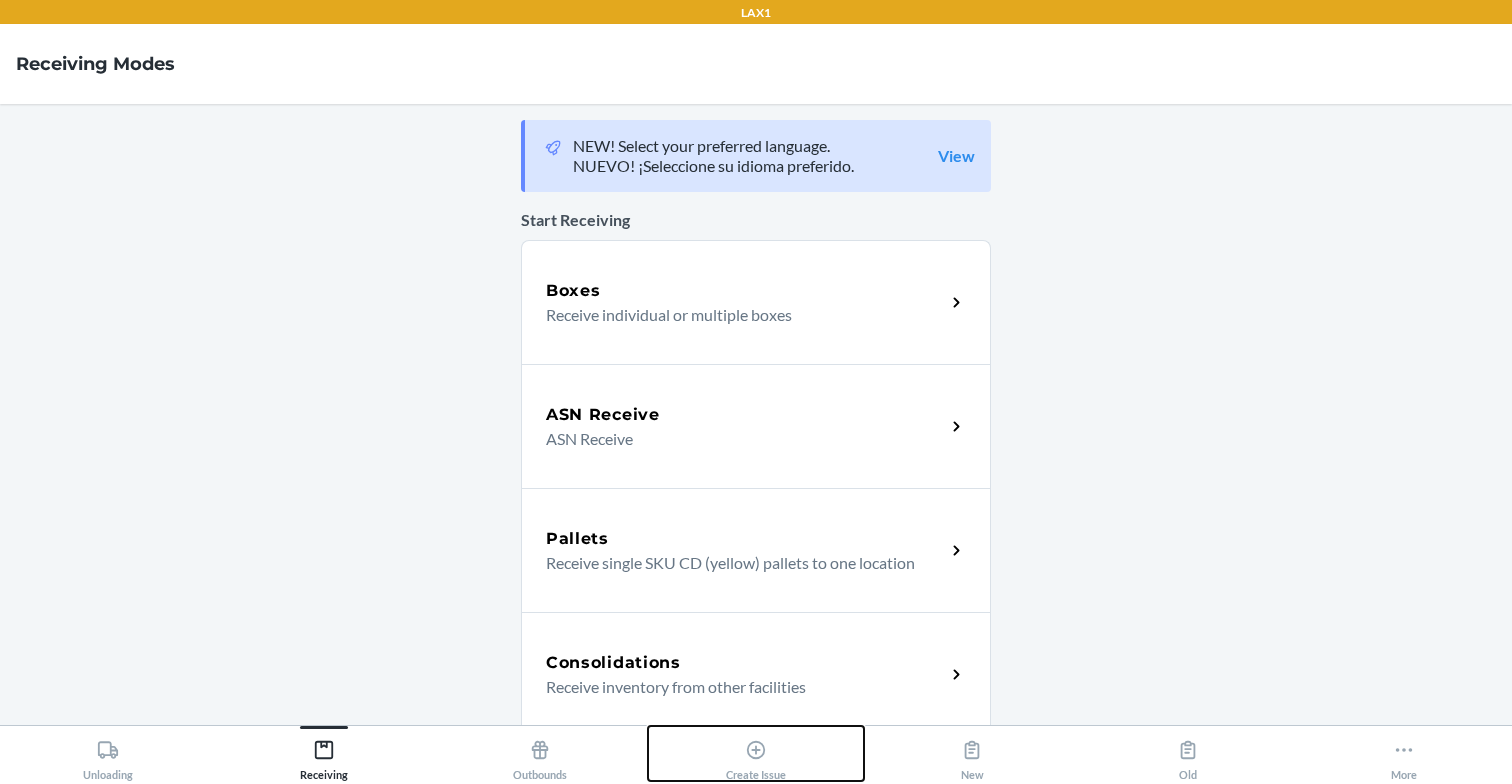 click on "Create Issue" at bounding box center [756, 756] 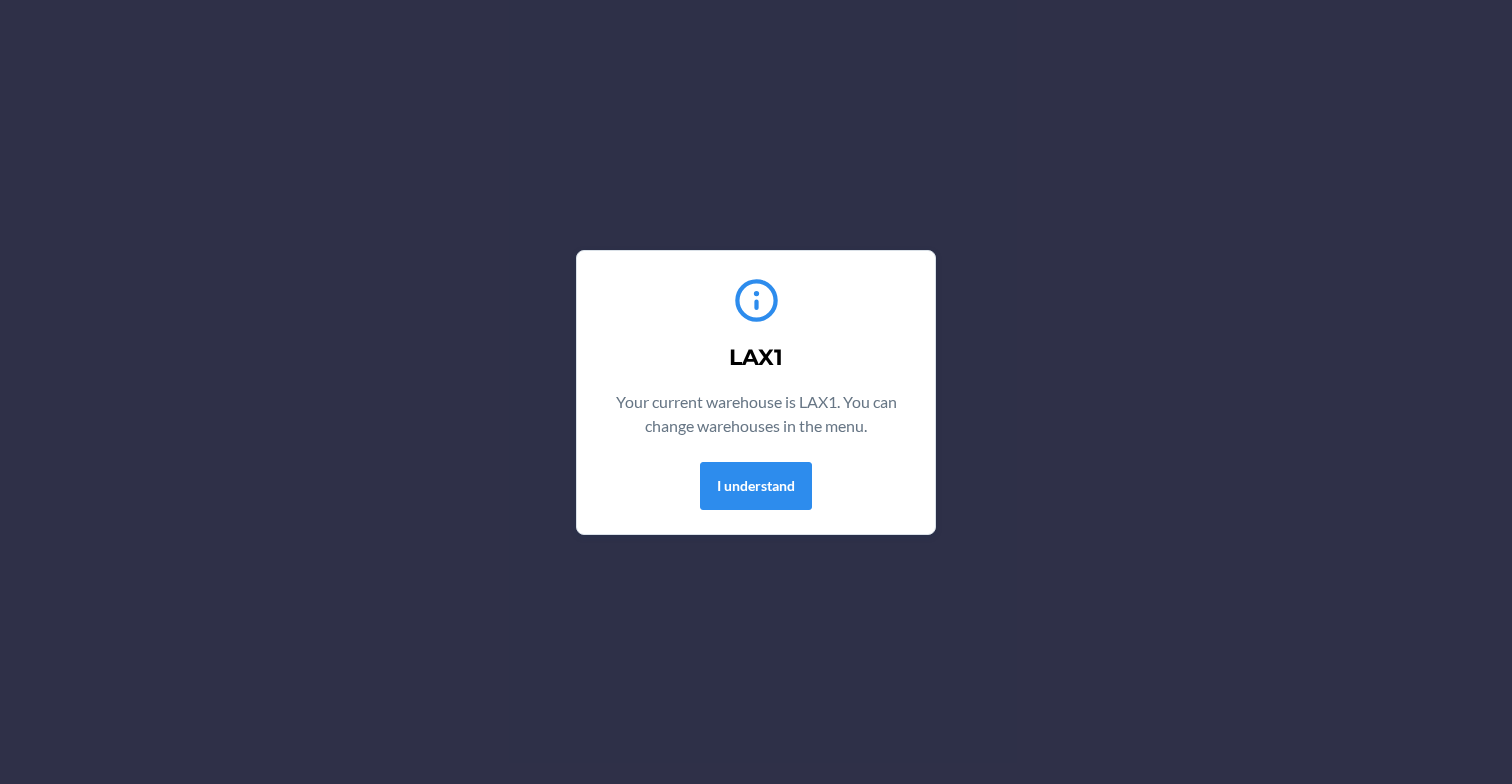 scroll, scrollTop: 0, scrollLeft: 0, axis: both 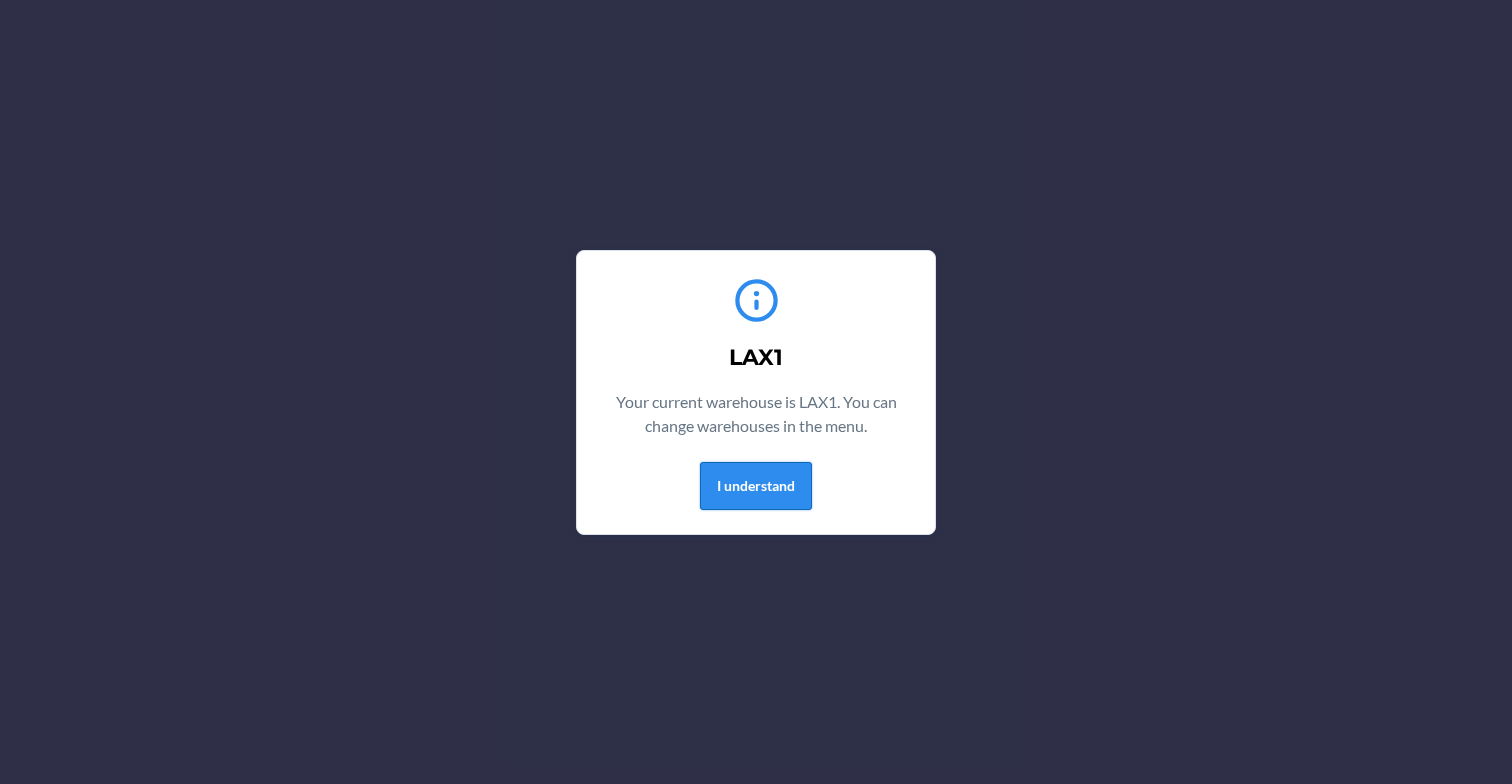 click on "I understand" at bounding box center (756, 486) 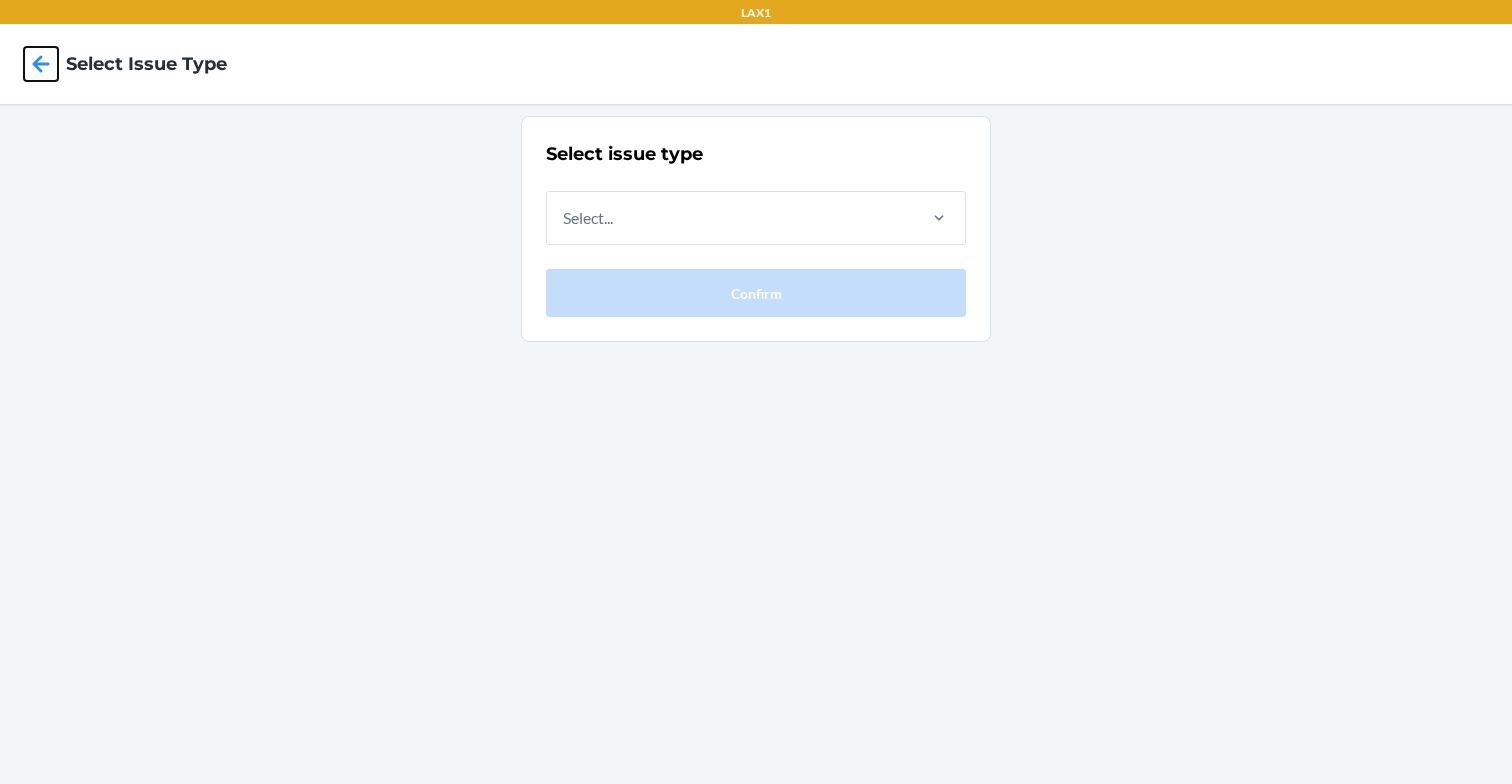 click 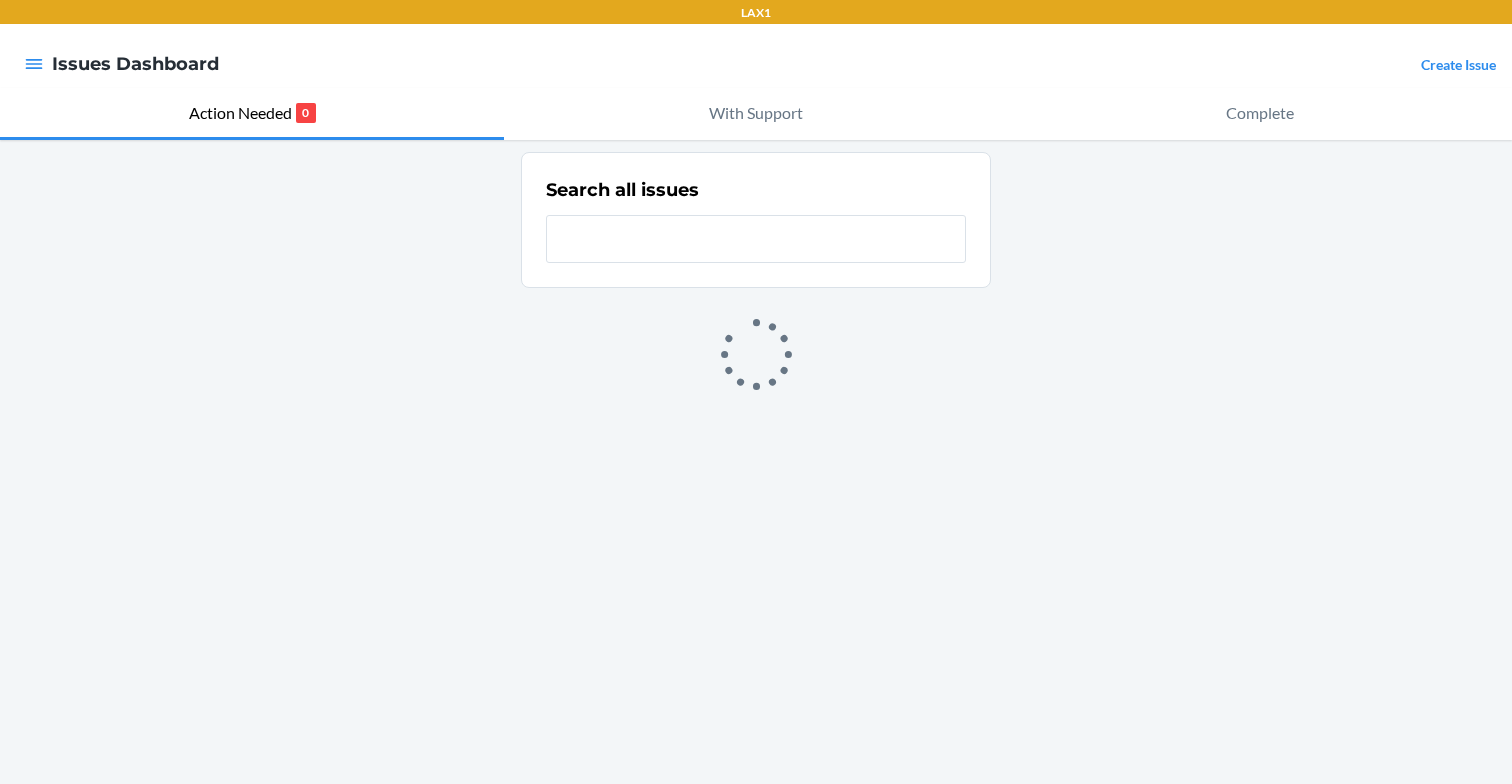 click at bounding box center [756, 239] 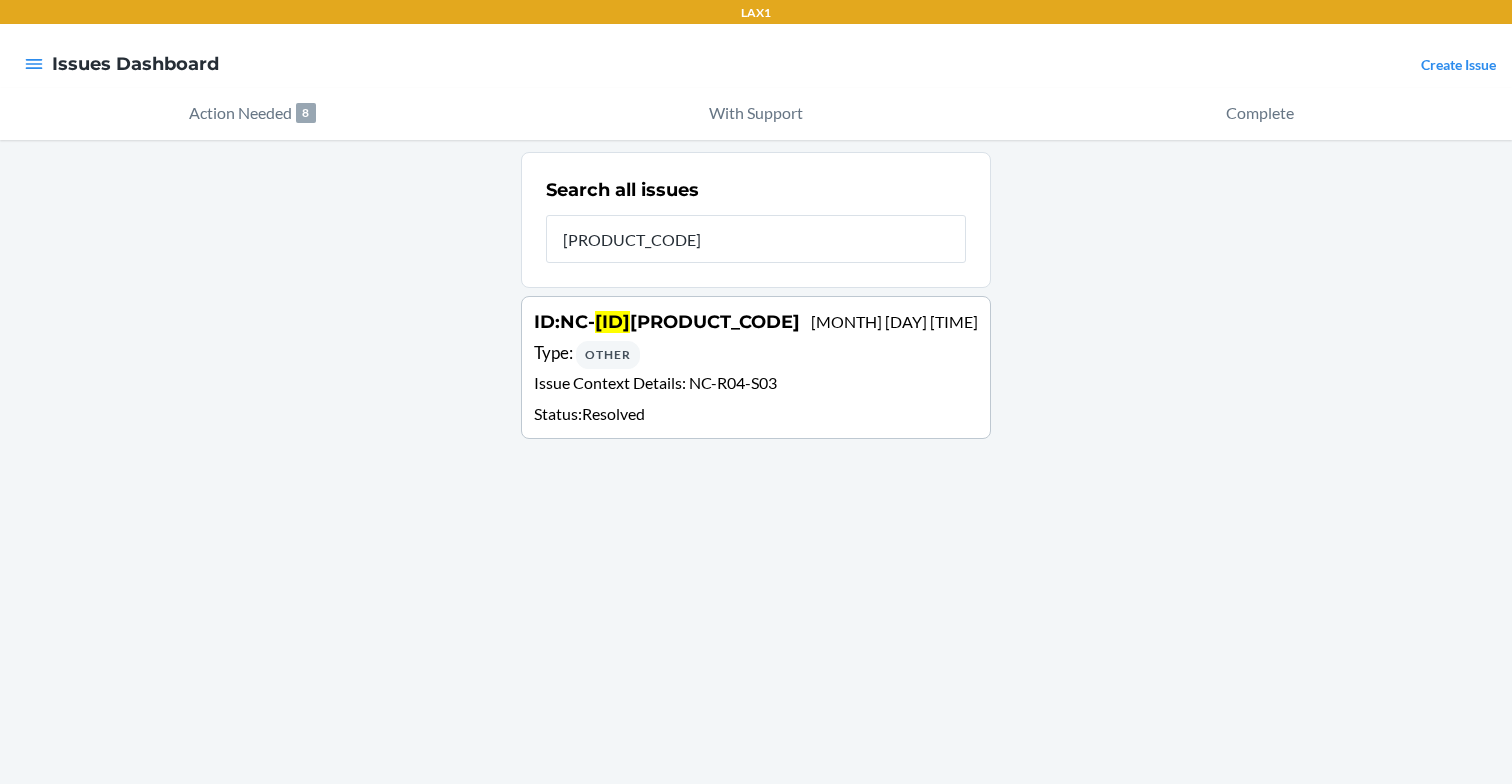 type on "[PRODUCT_CODE]" 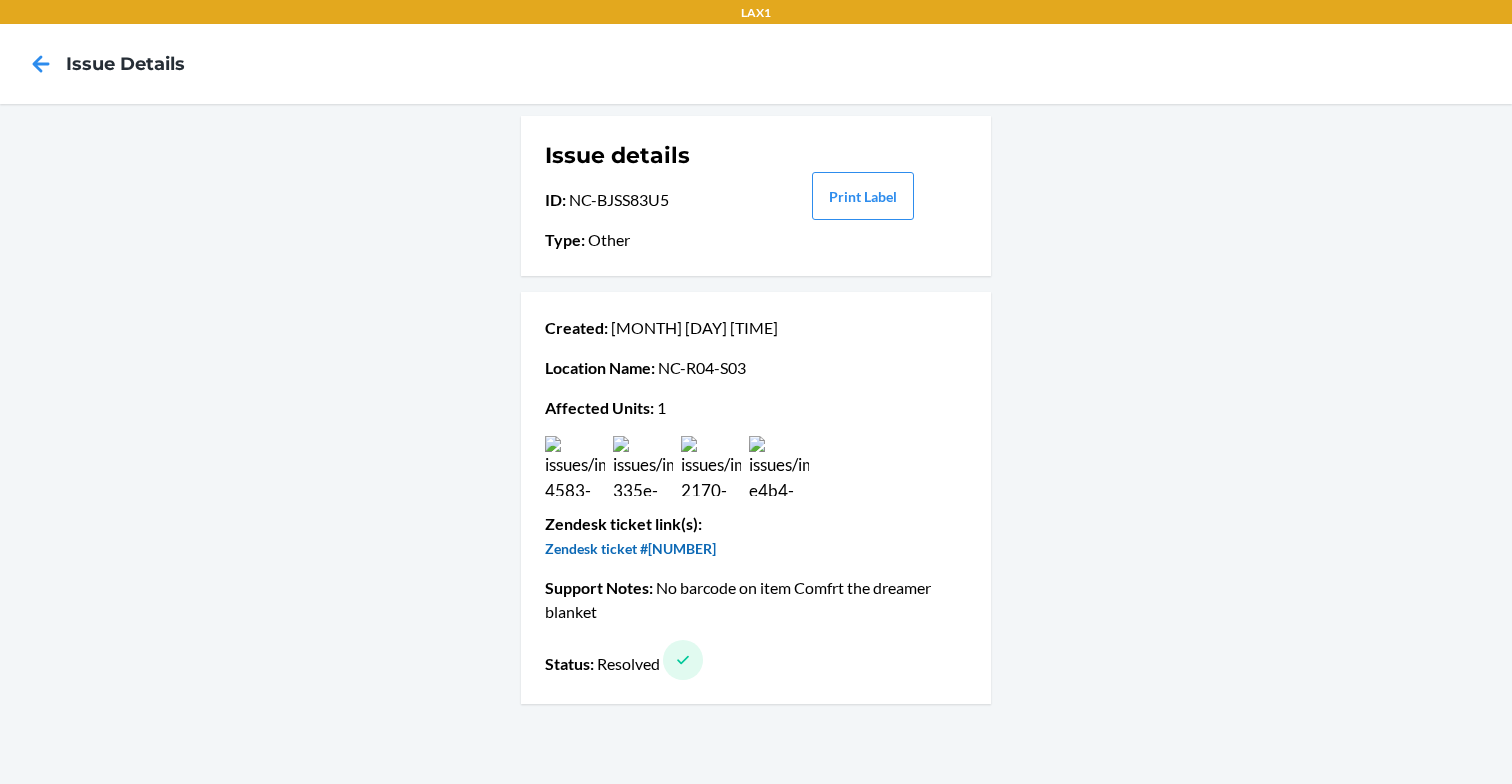 click on "Zendesk ticket #[NUMBER]" at bounding box center [630, 548] 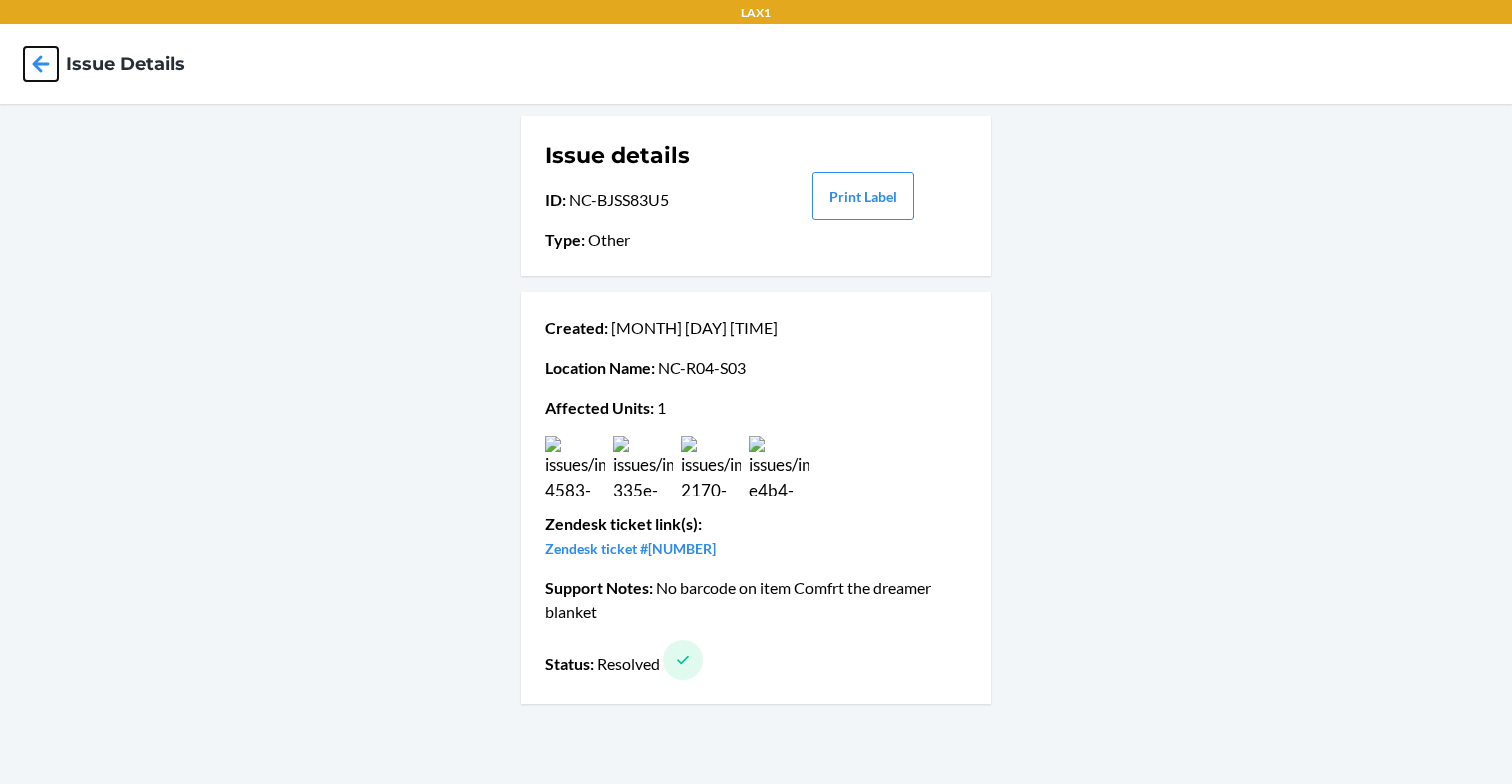 click 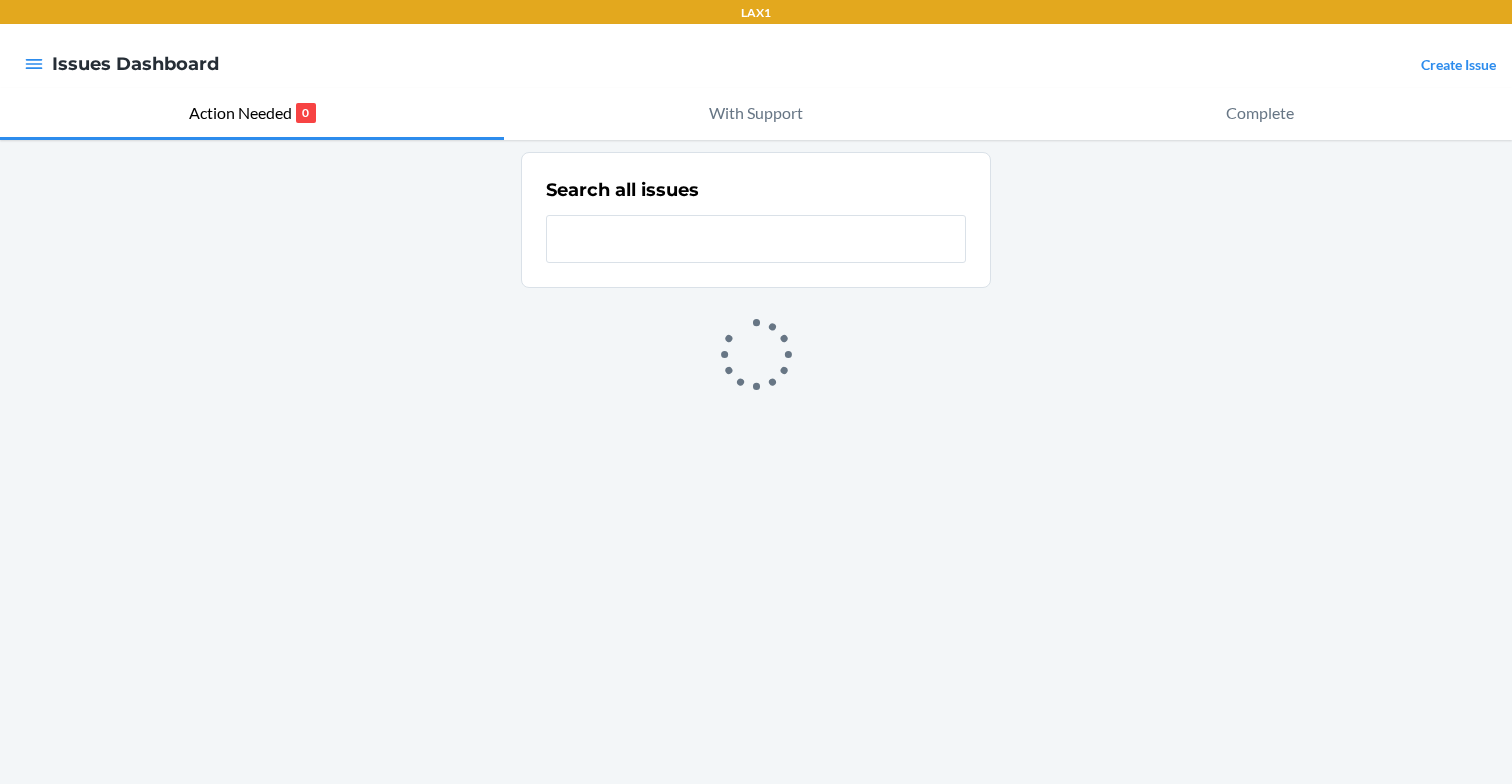 click at bounding box center [756, 239] 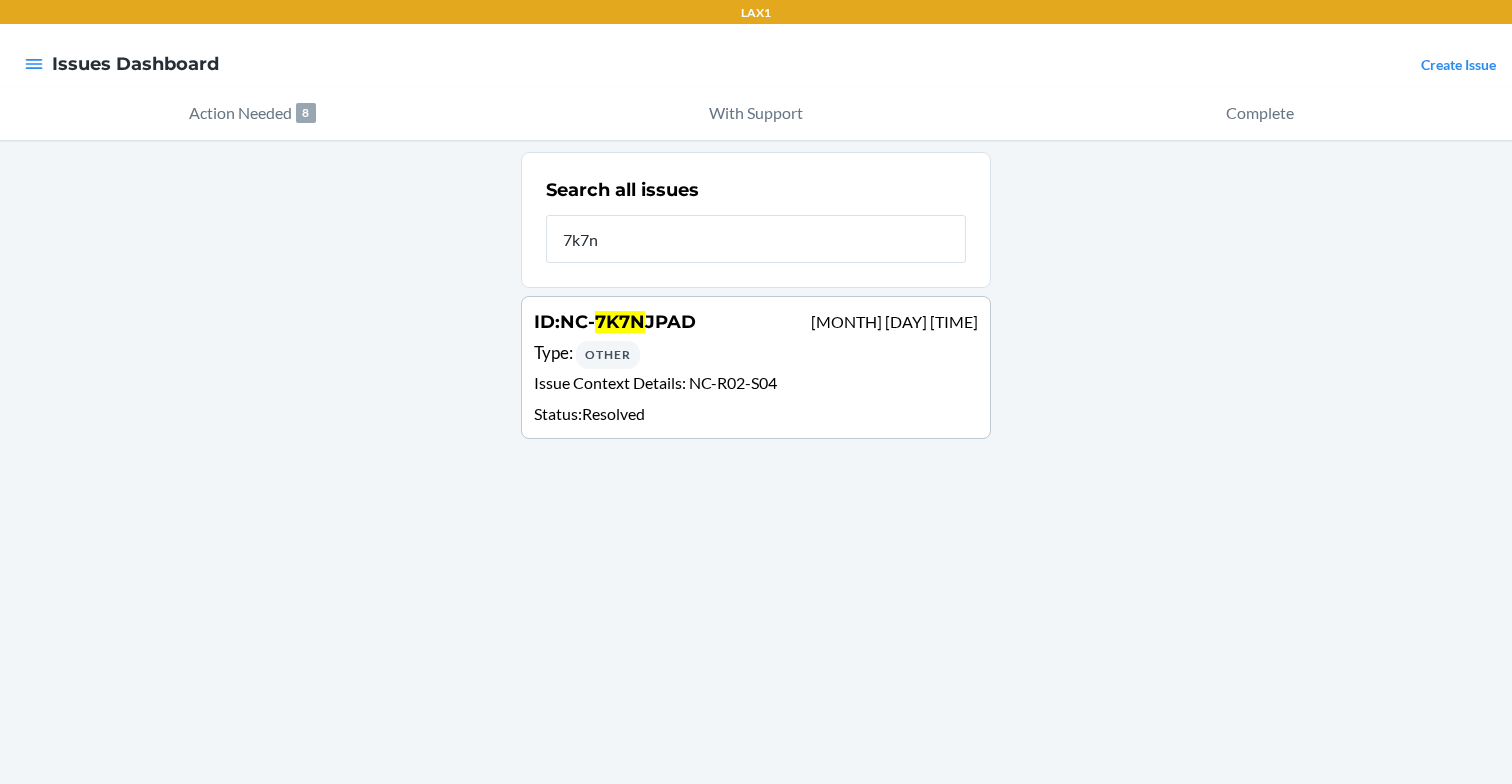 click on "7k7n" at bounding box center (756, 239) 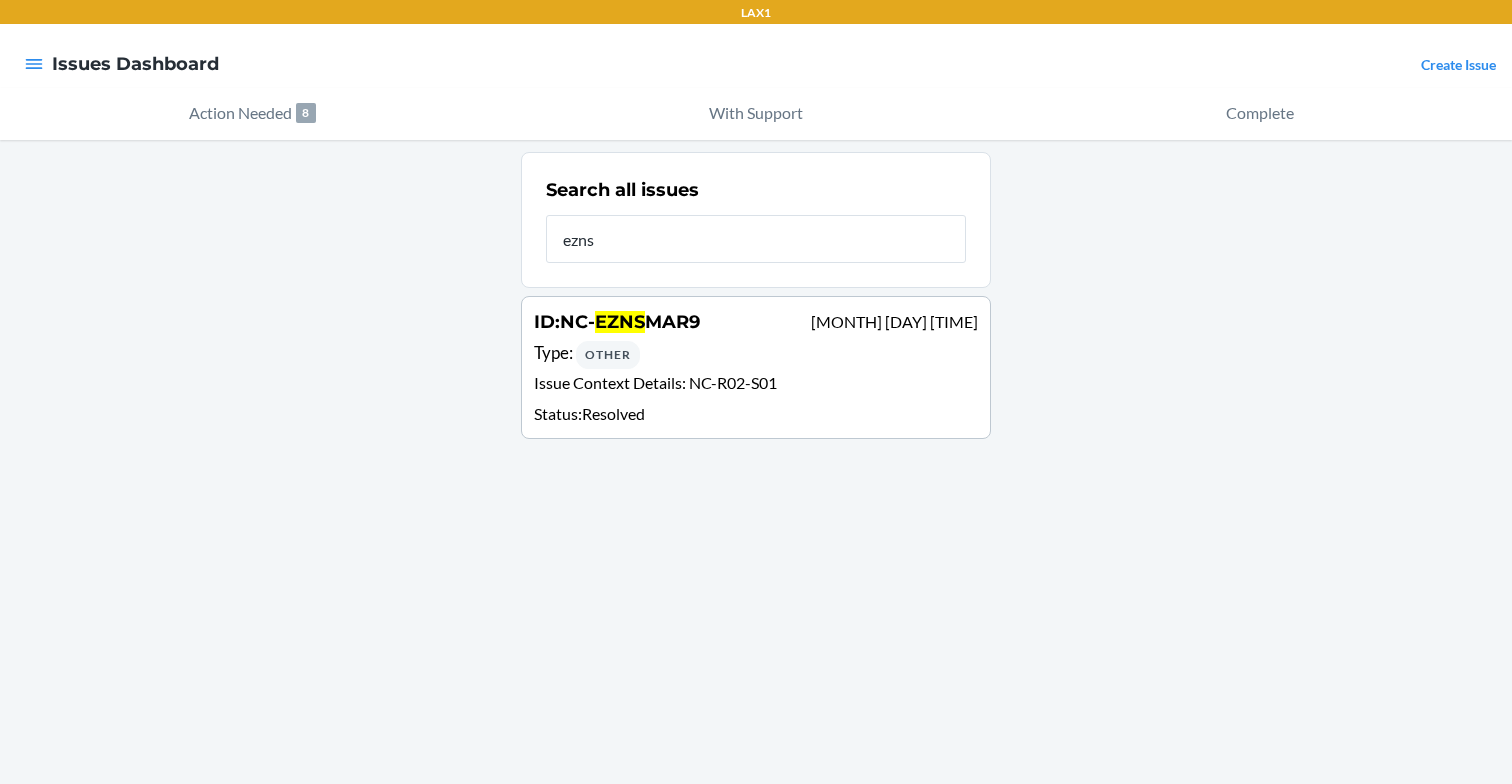 click on "ezns" at bounding box center [756, 239] 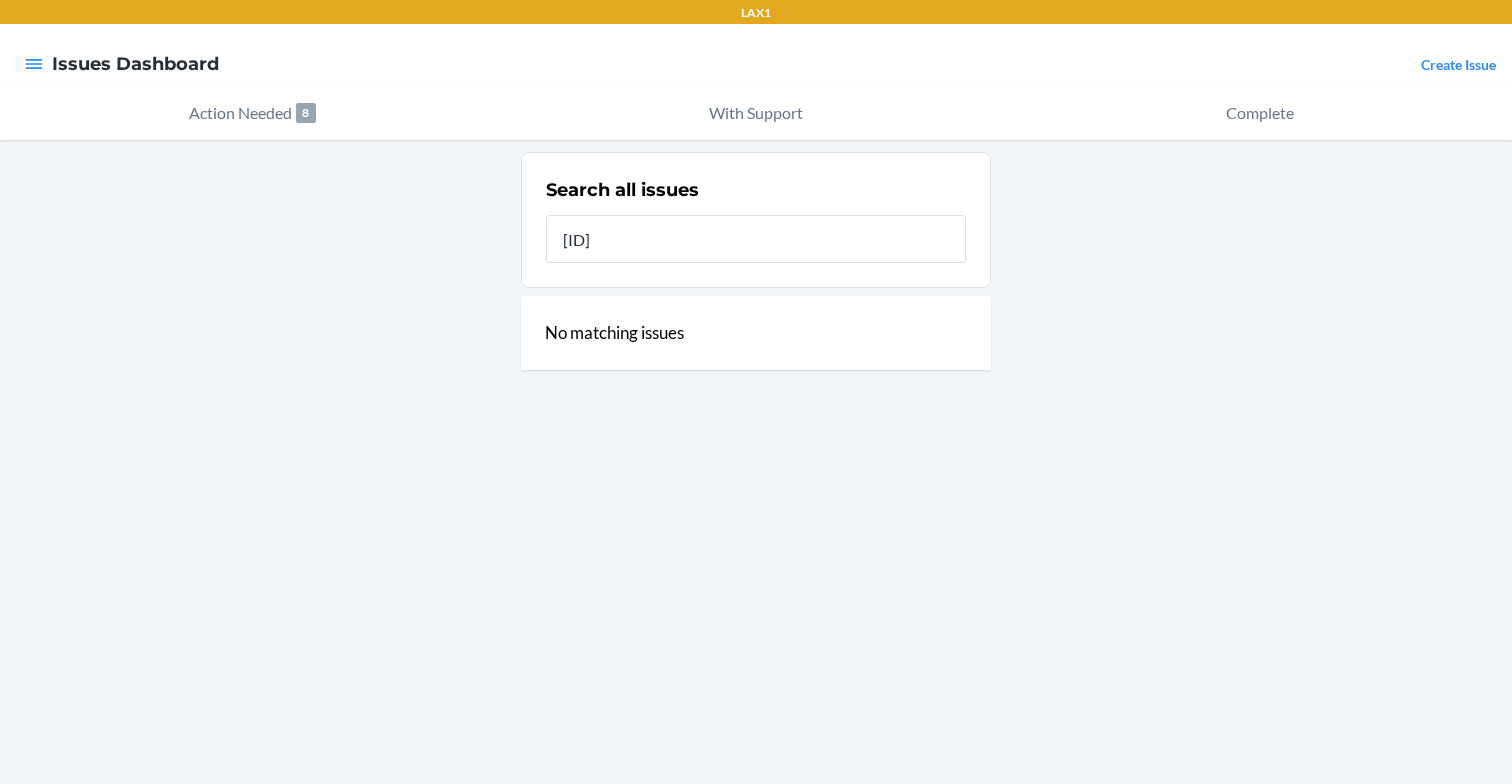 click on "[ID]" at bounding box center [756, 239] 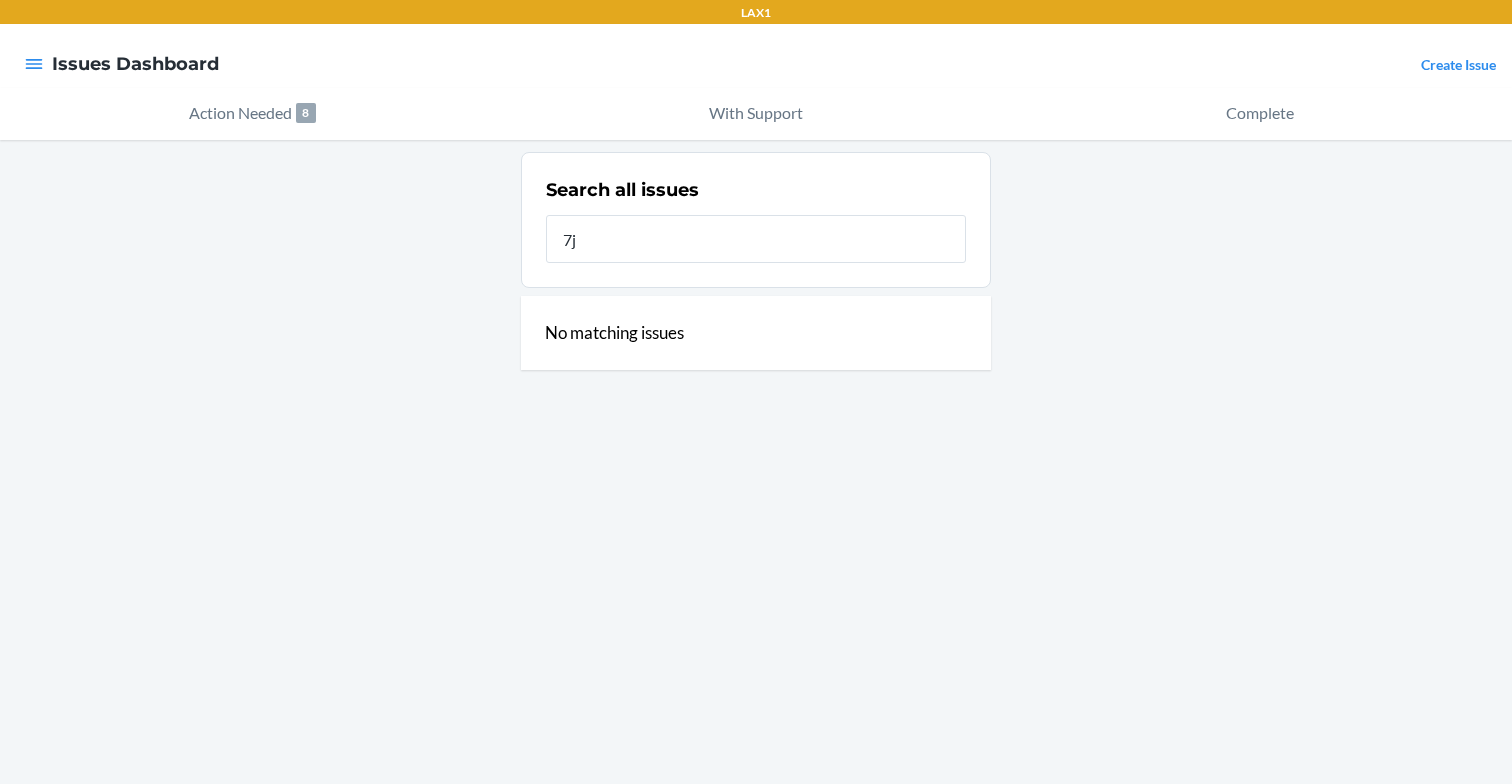 type on "7" 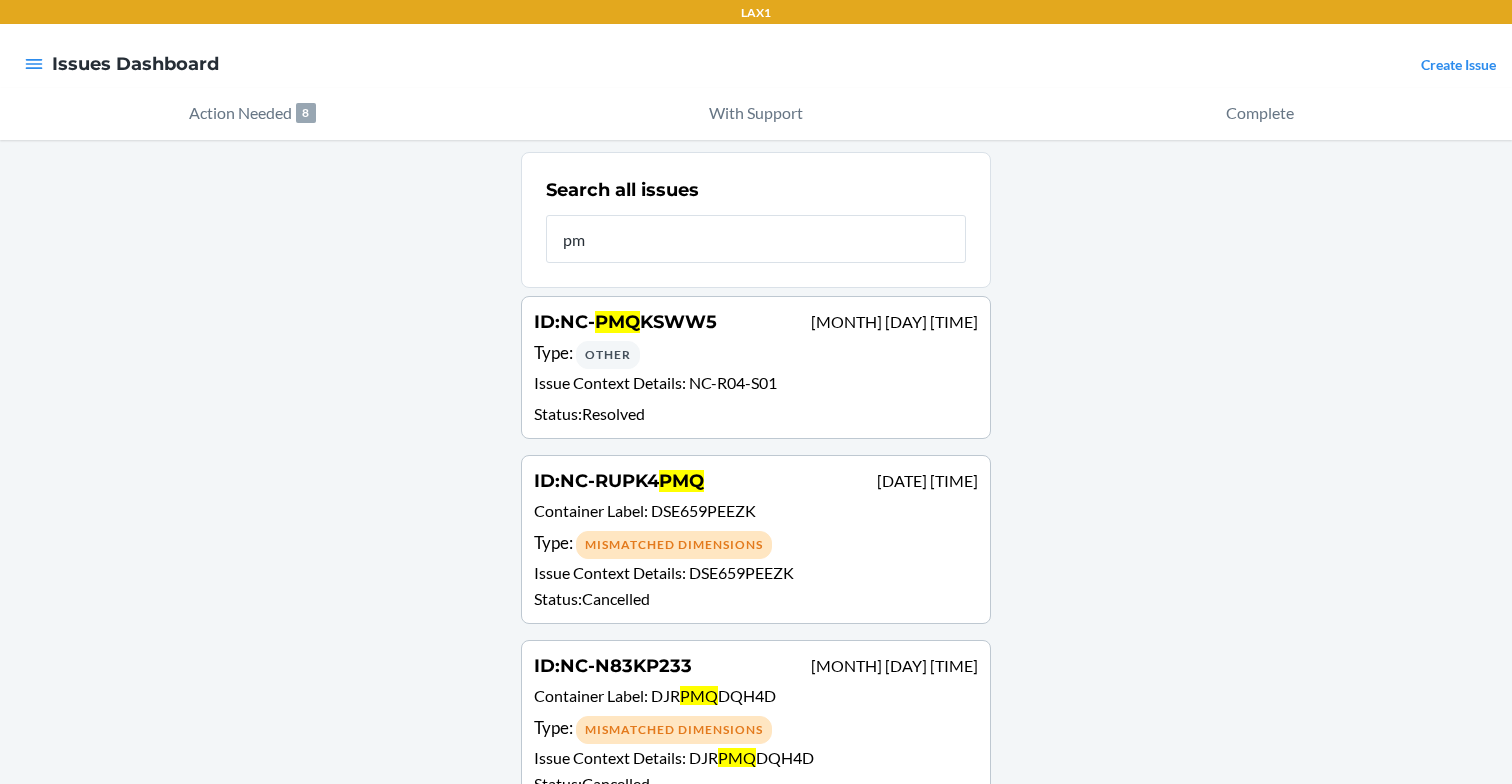 type on "p" 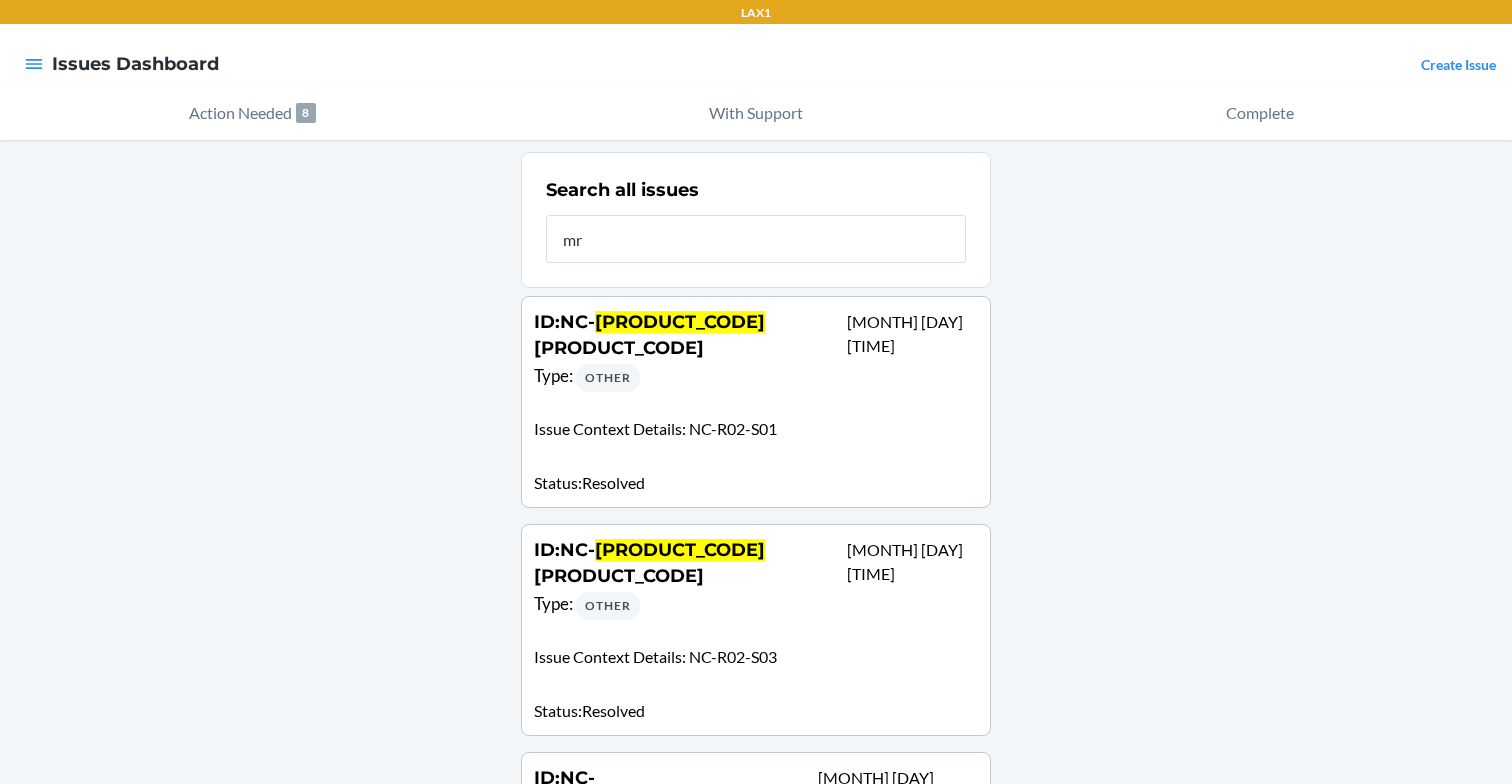 type on "m" 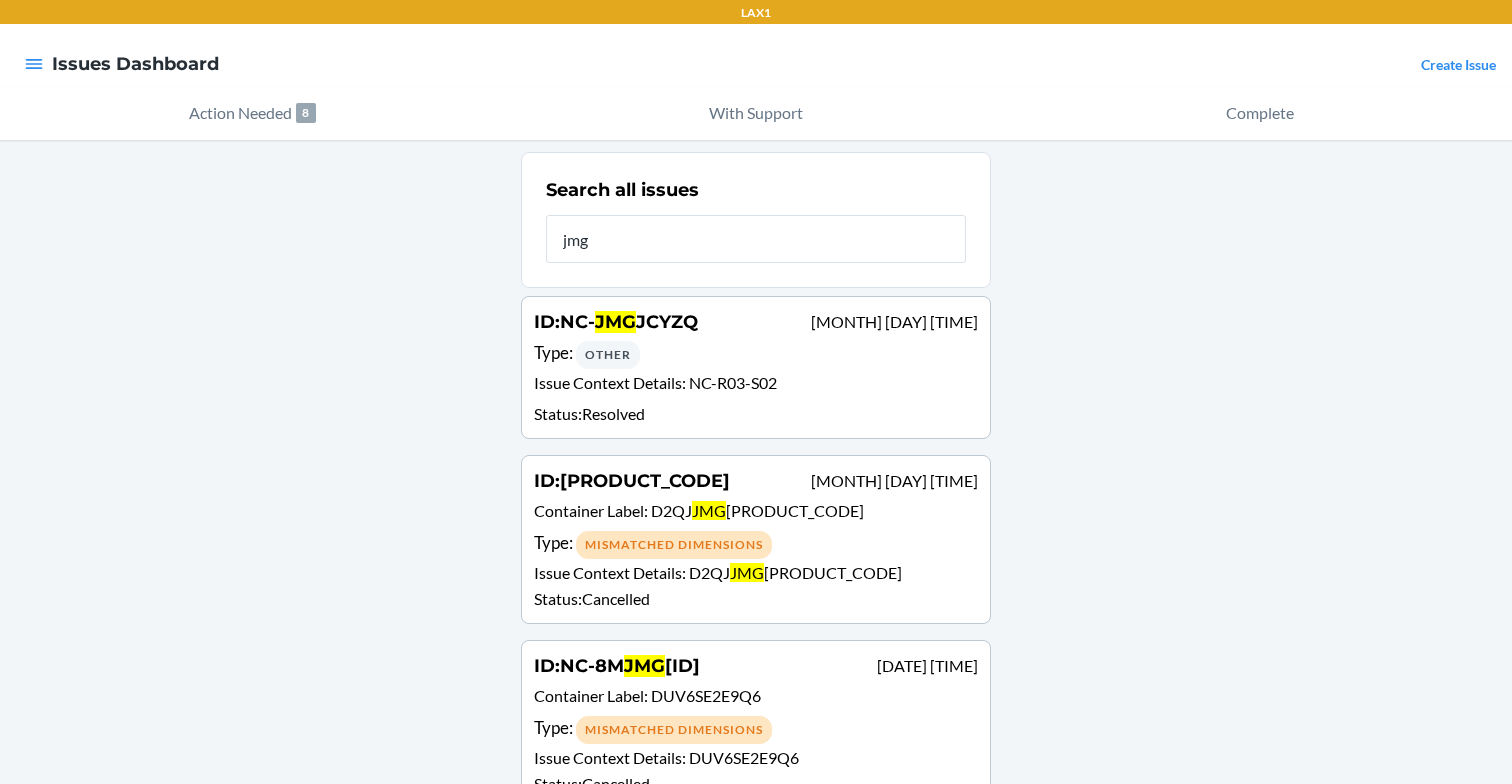click on "jmg" at bounding box center [756, 239] 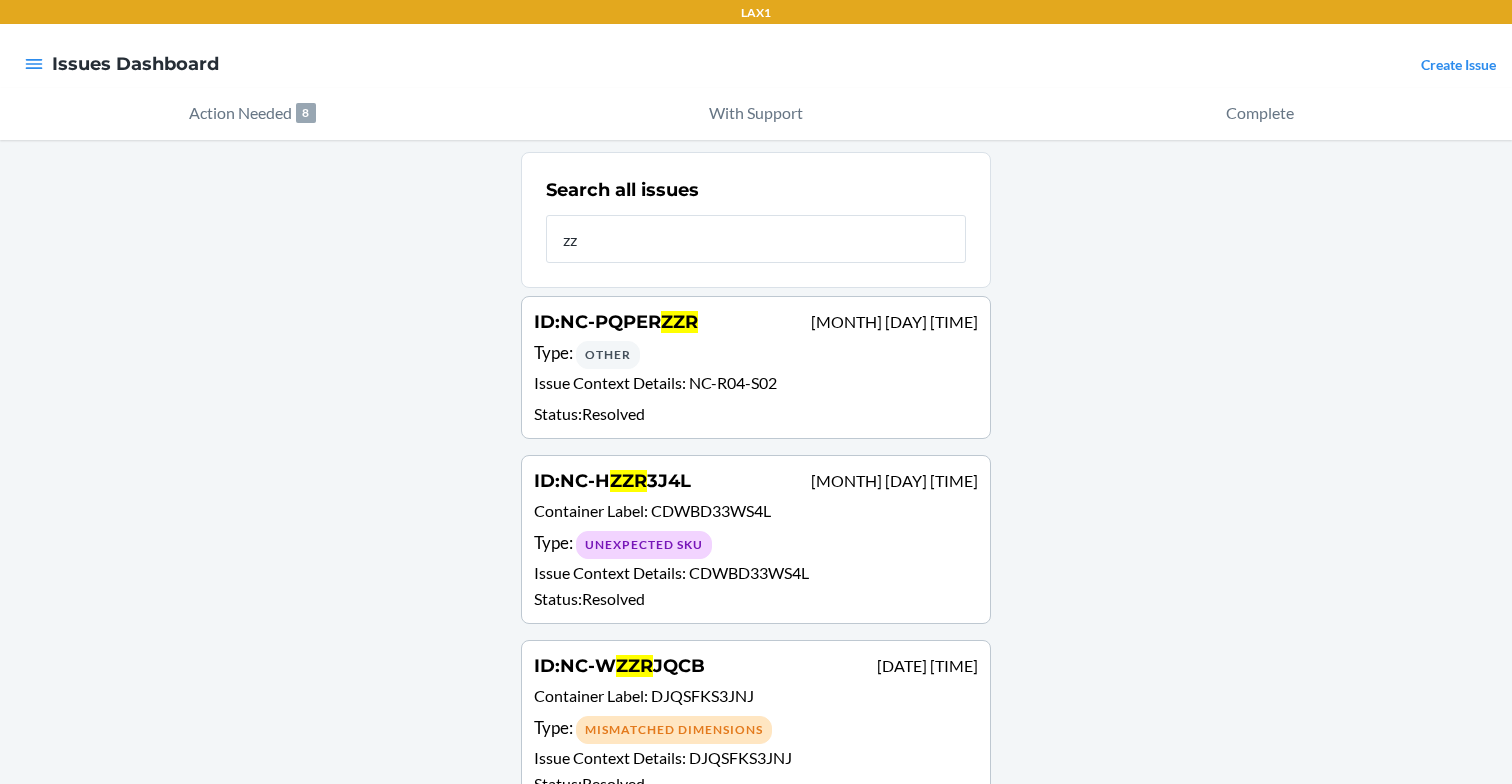 type on "z" 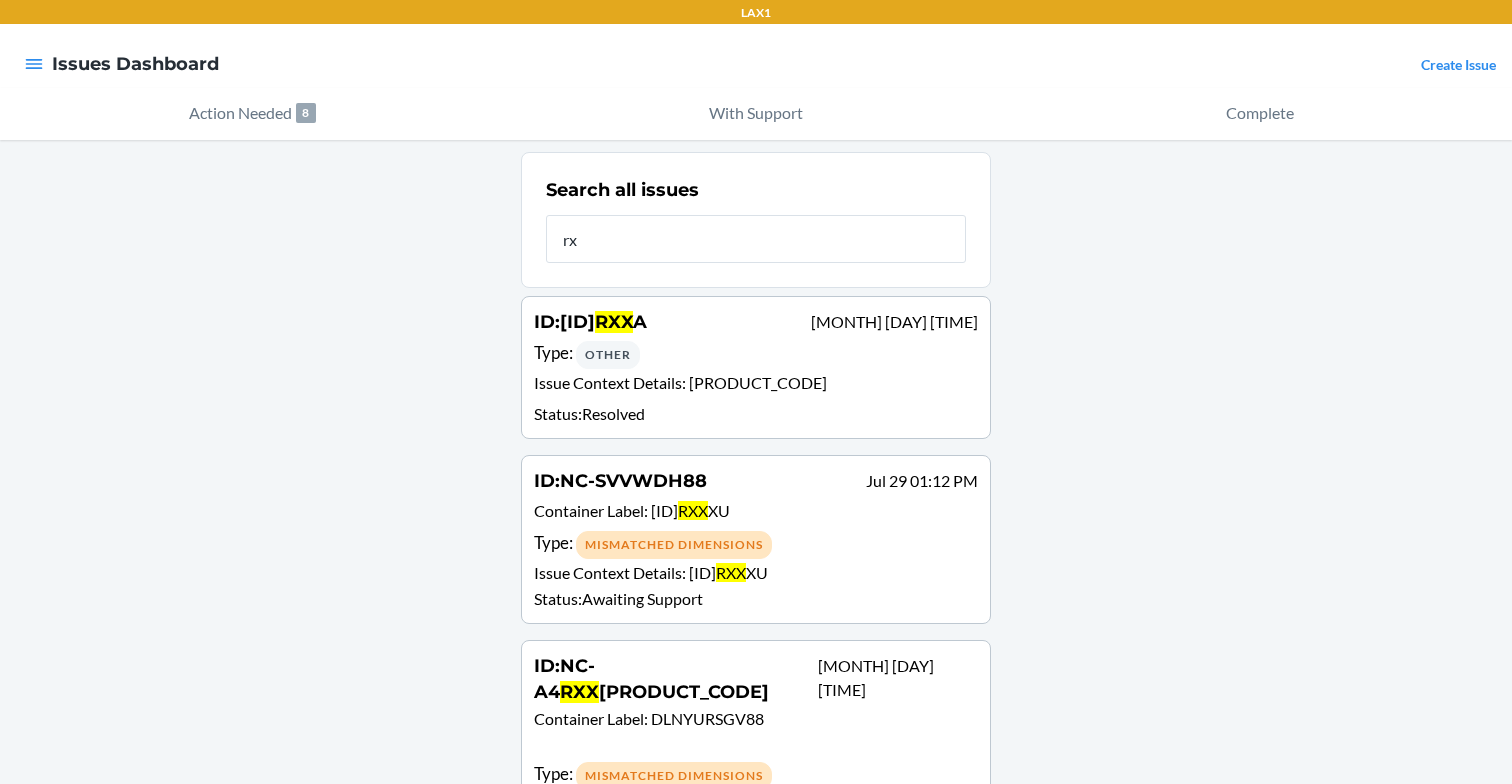 type on "r" 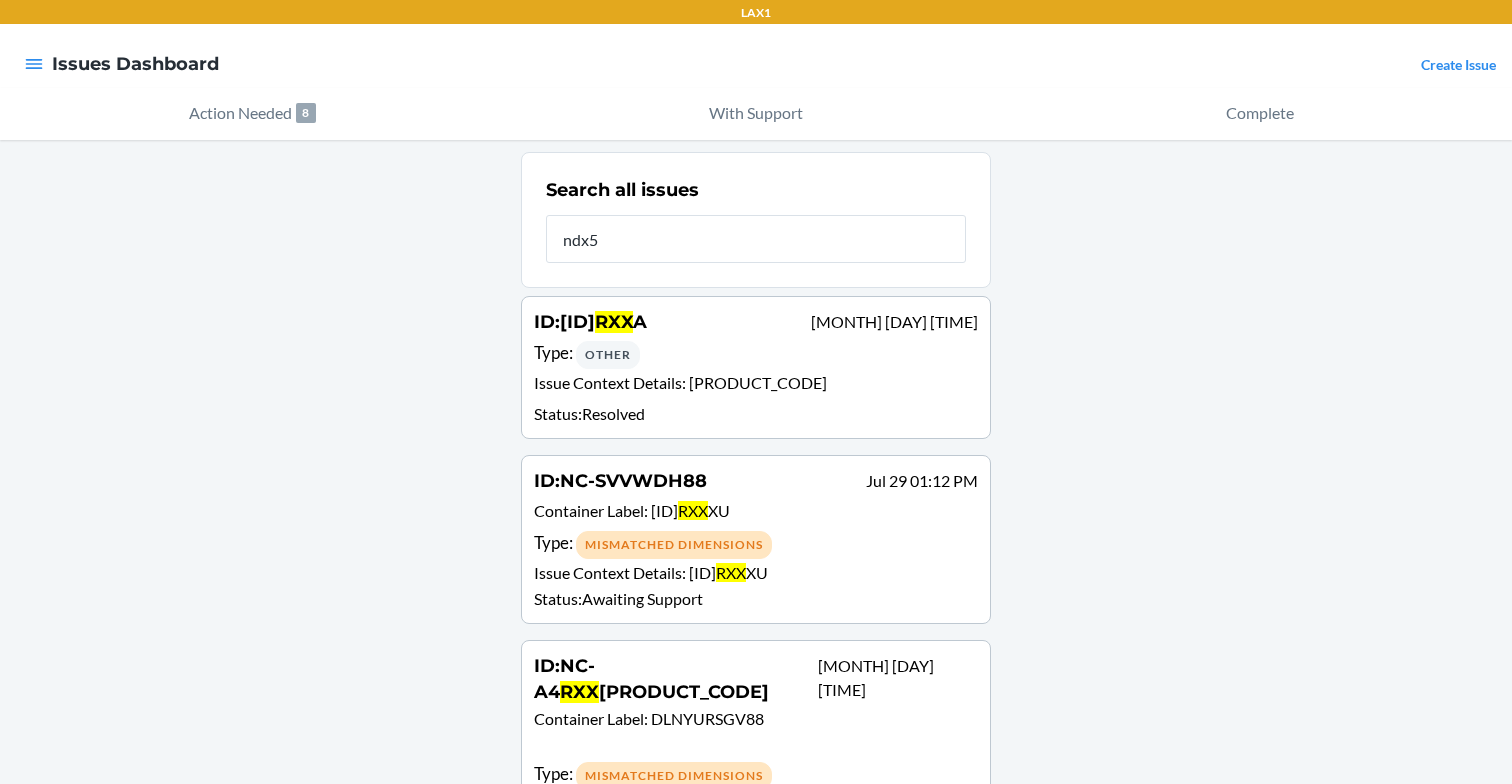 click on "ndx5" at bounding box center [756, 239] 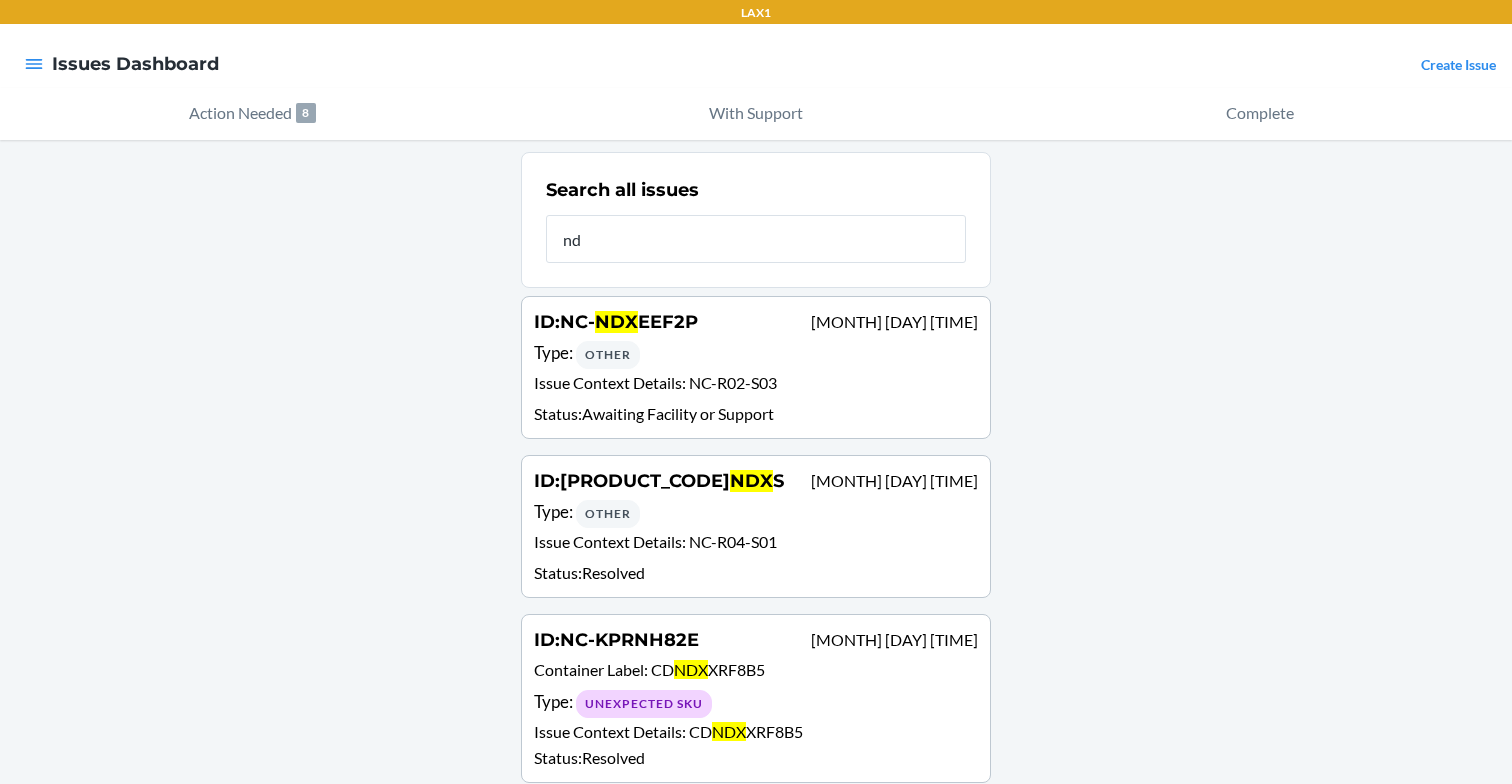 type on "n" 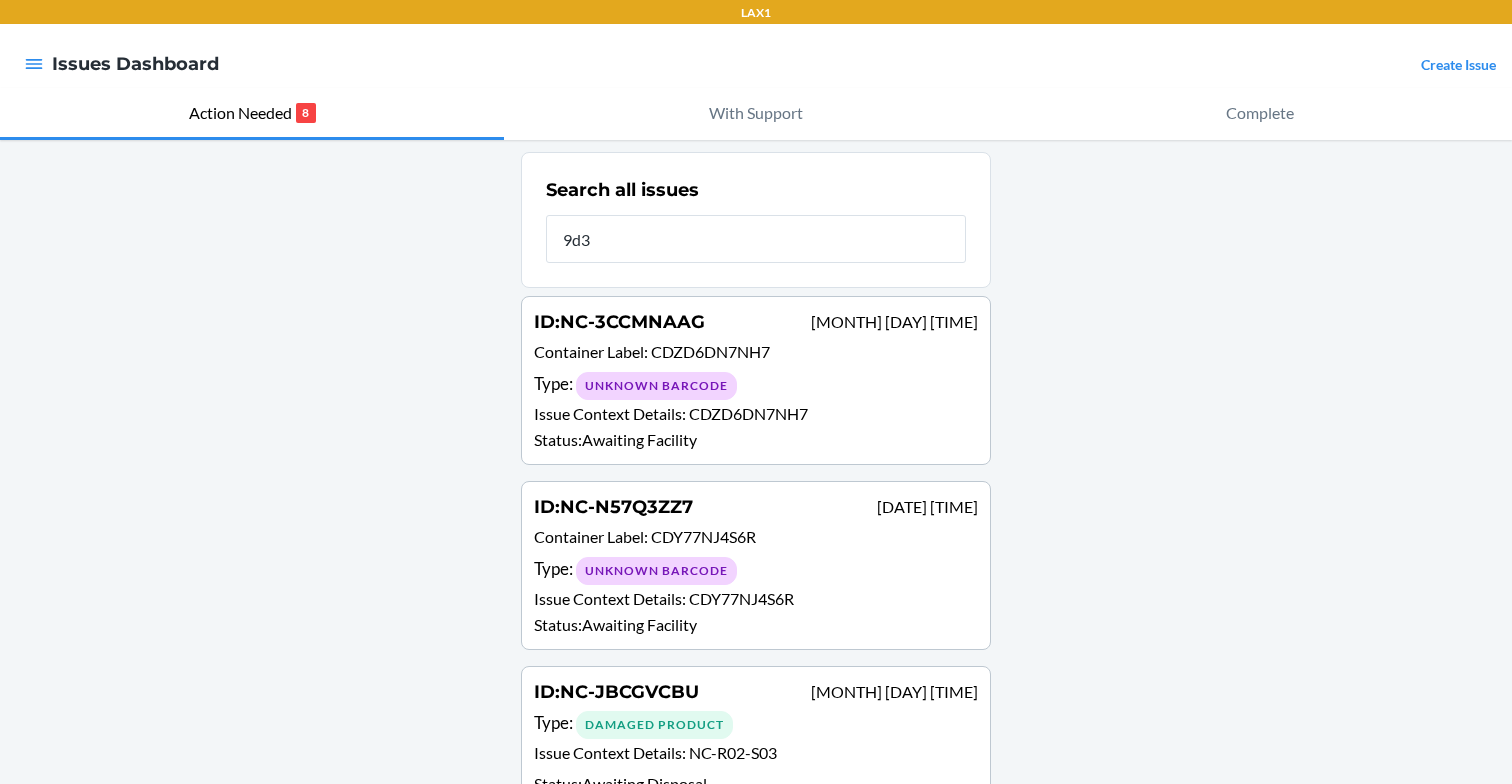 type on "9d34" 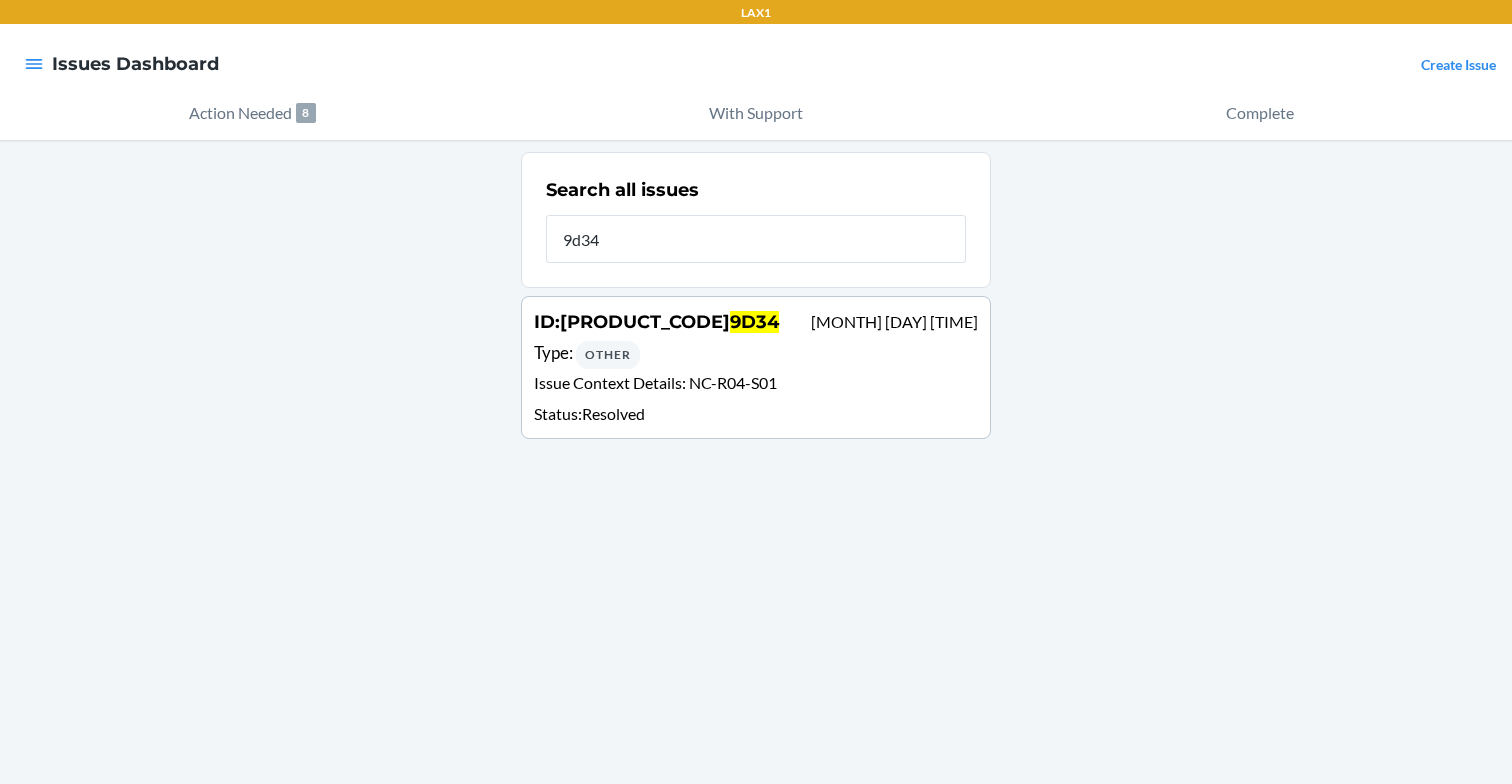 click on "9d34" at bounding box center [756, 239] 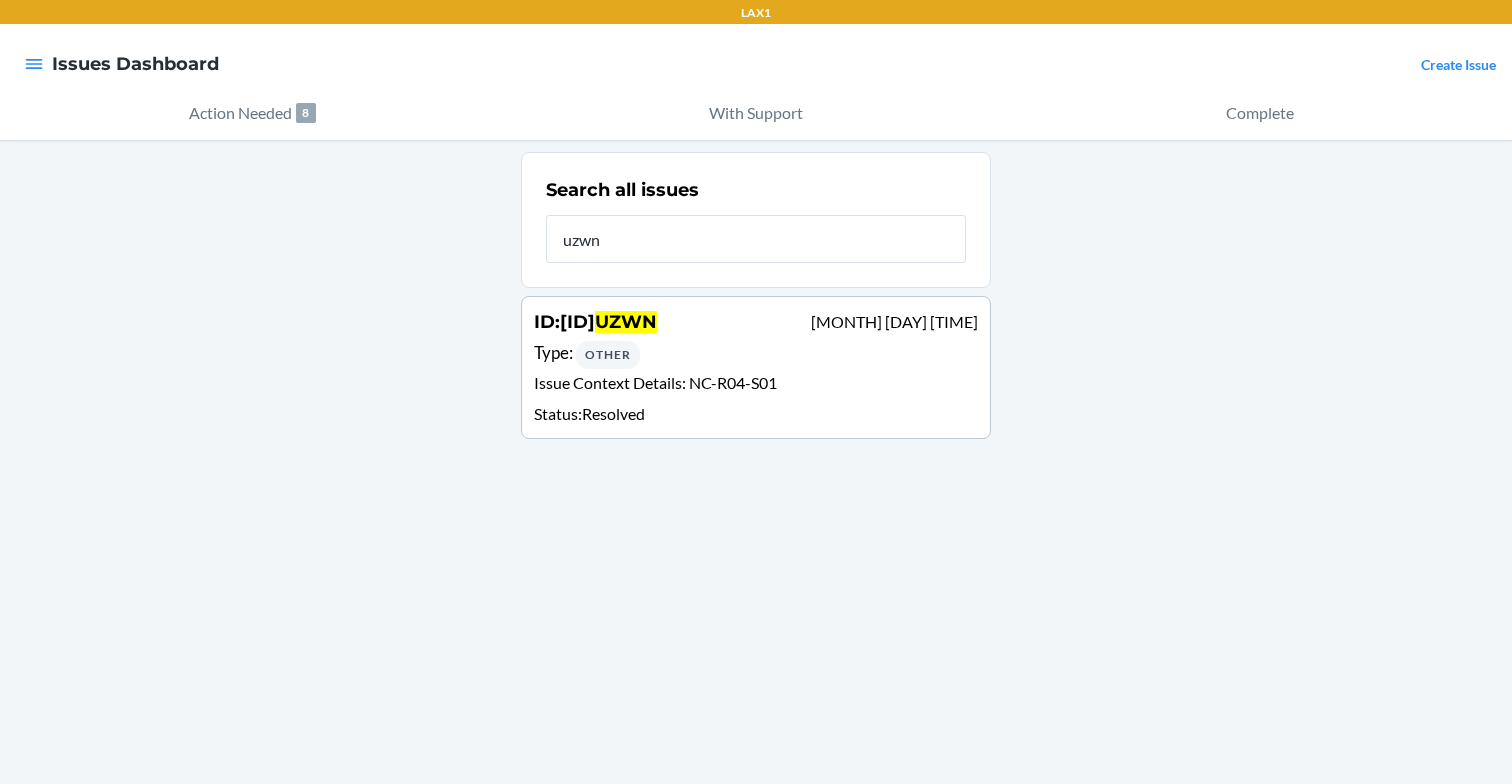 type on "uzw" 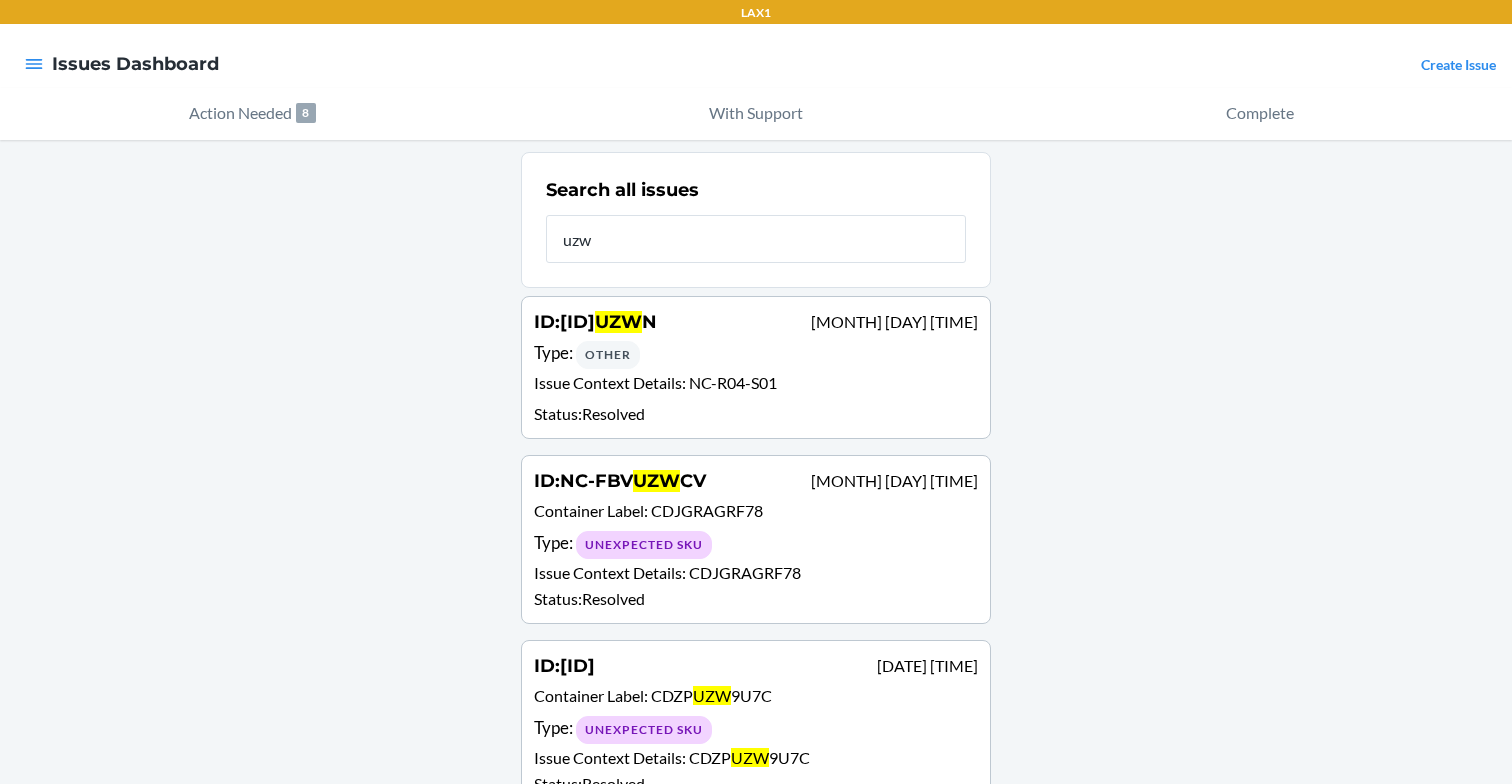 drag, startPoint x: 622, startPoint y: 237, endPoint x: 544, endPoint y: 237, distance: 78 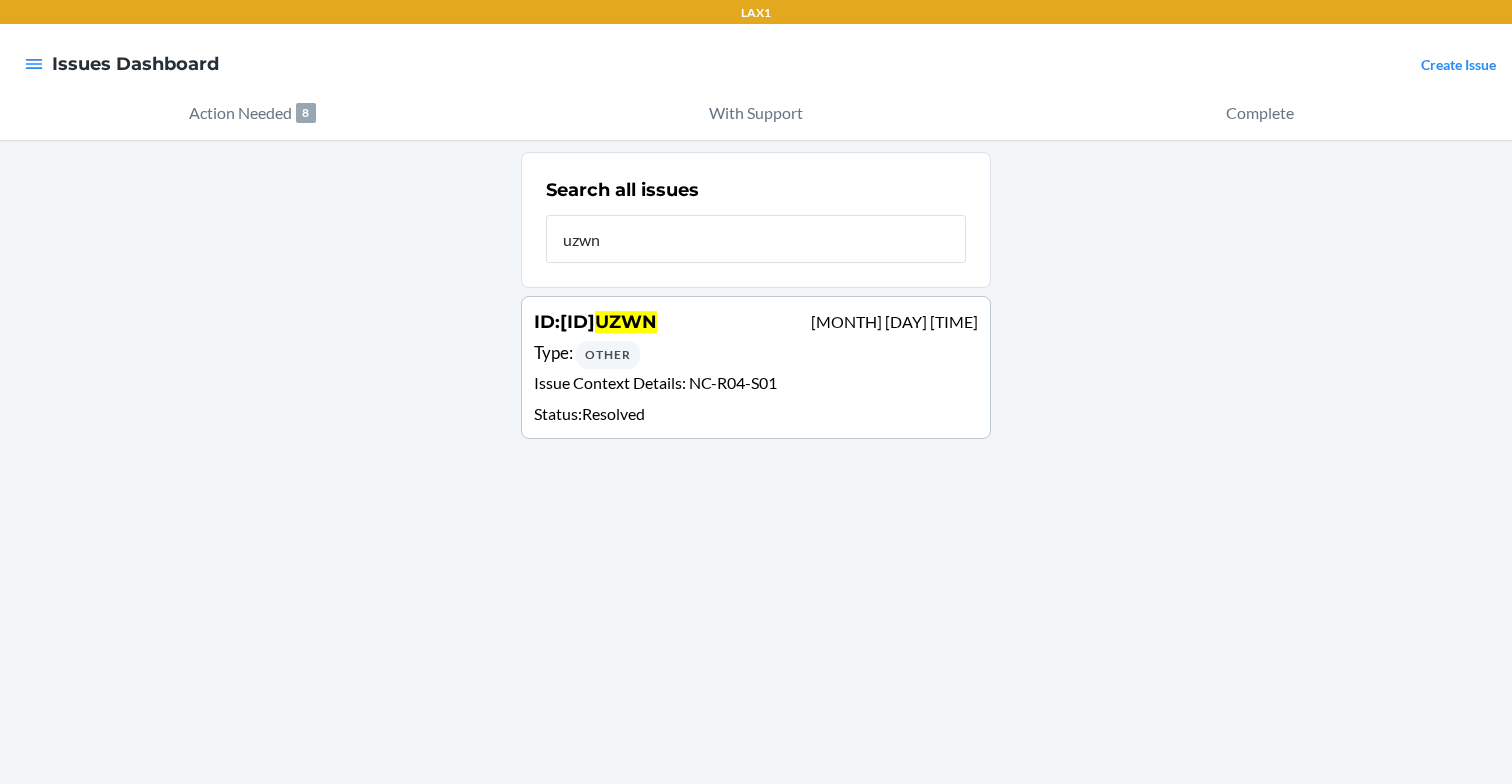 drag, startPoint x: 616, startPoint y: 250, endPoint x: 536, endPoint y: 249, distance: 80.00625 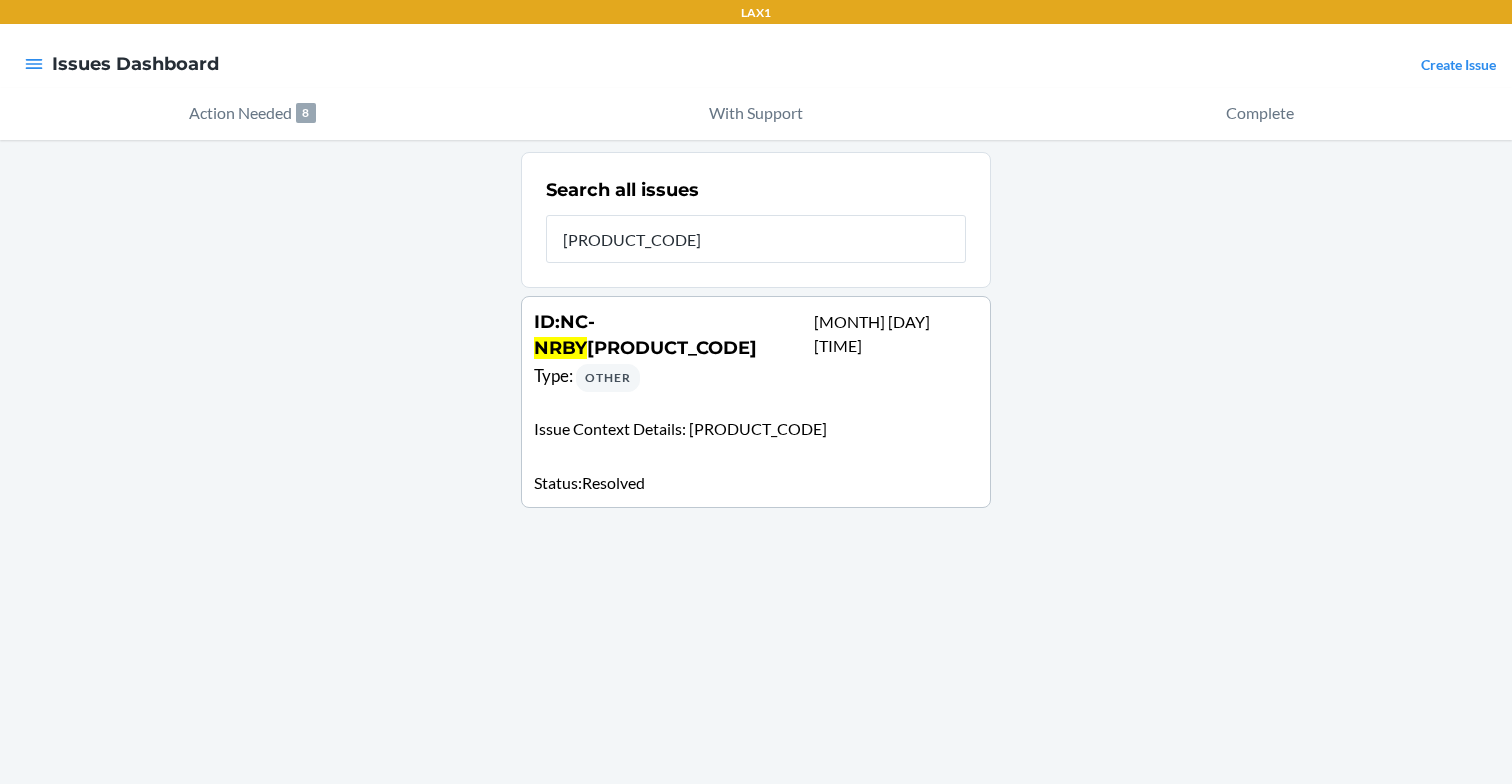 drag, startPoint x: 621, startPoint y: 250, endPoint x: 503, endPoint y: 241, distance: 118.34272 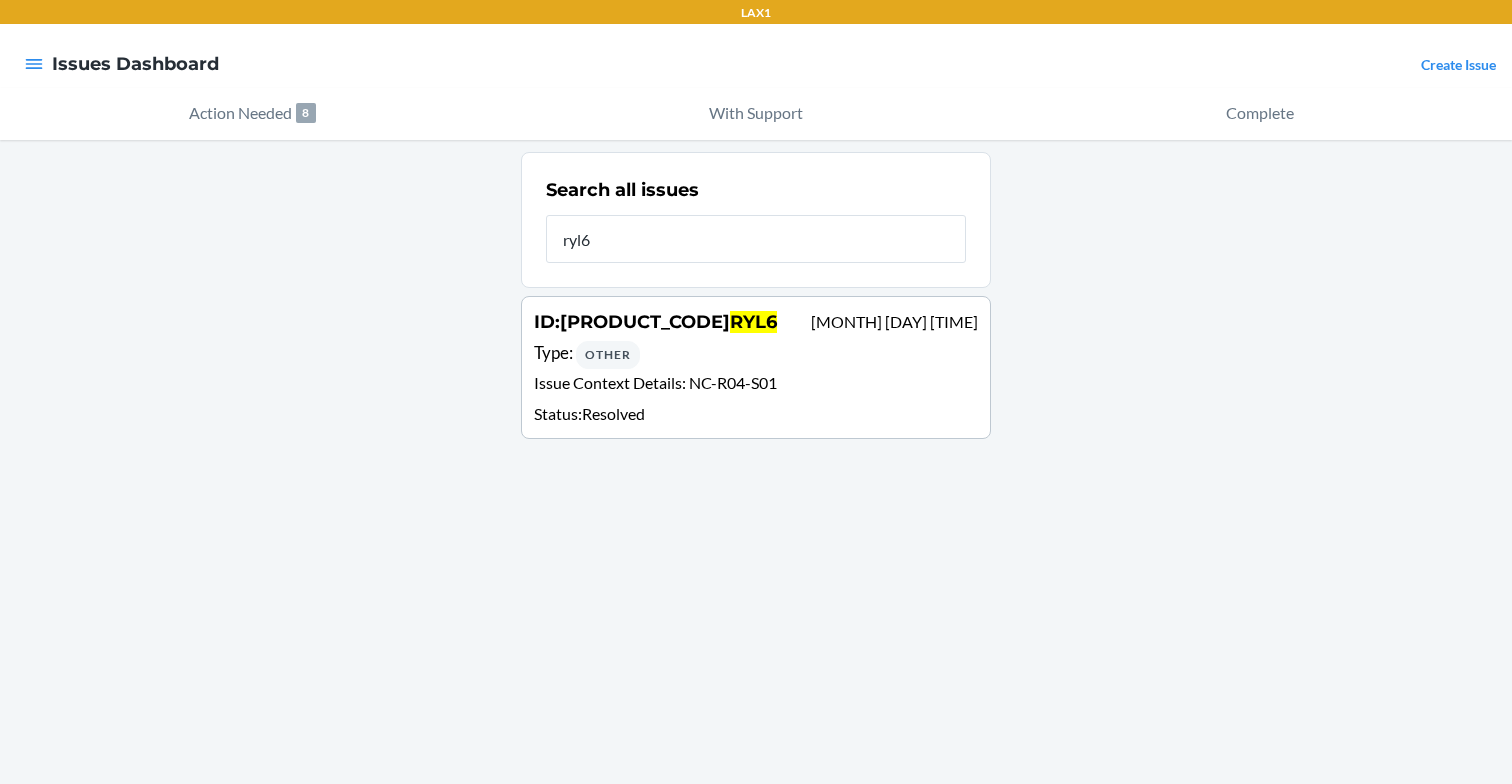 drag, startPoint x: 617, startPoint y: 251, endPoint x: 534, endPoint y: 244, distance: 83.294655 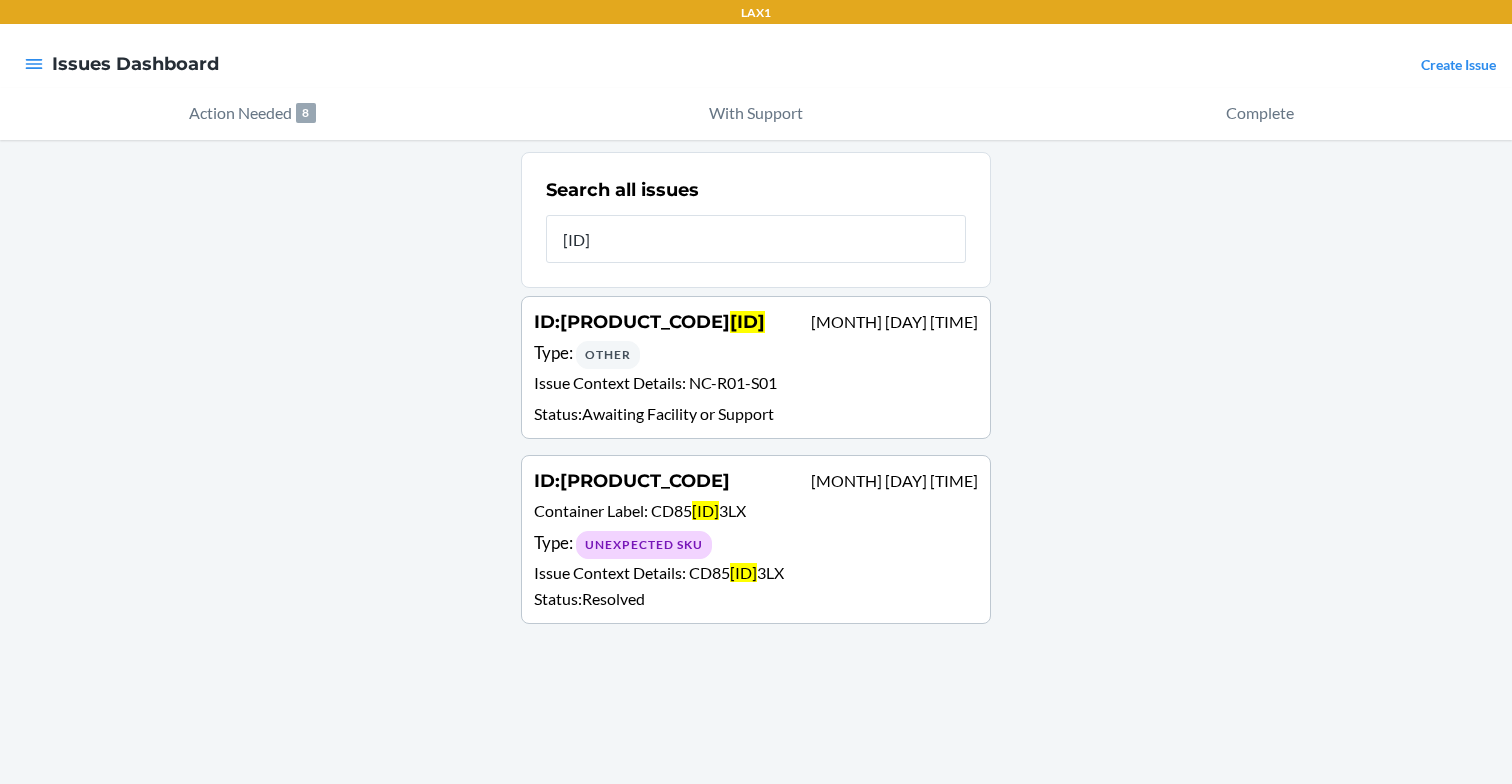 type on "[ID]" 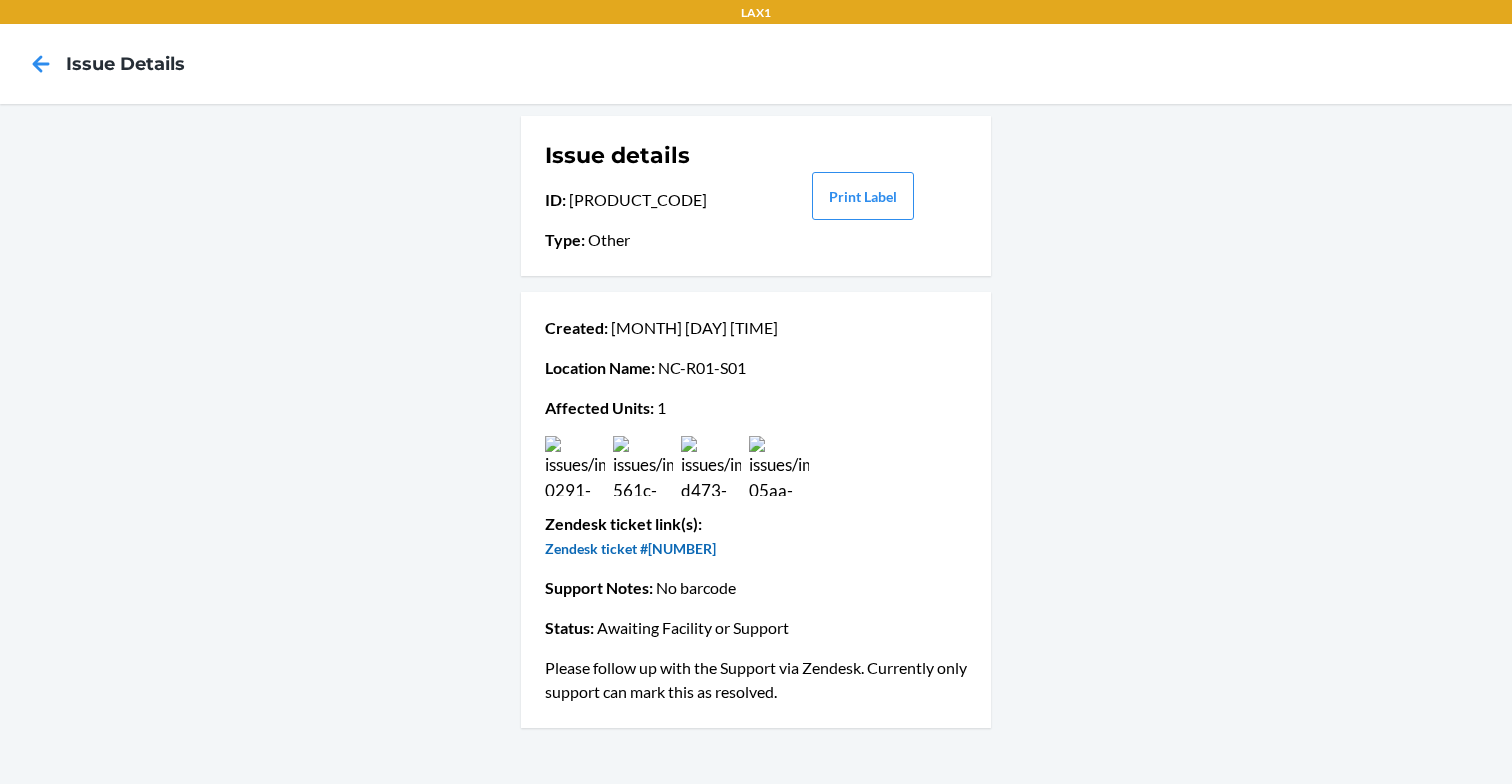 click on "Zendesk ticket #[NUMBER]" at bounding box center (630, 548) 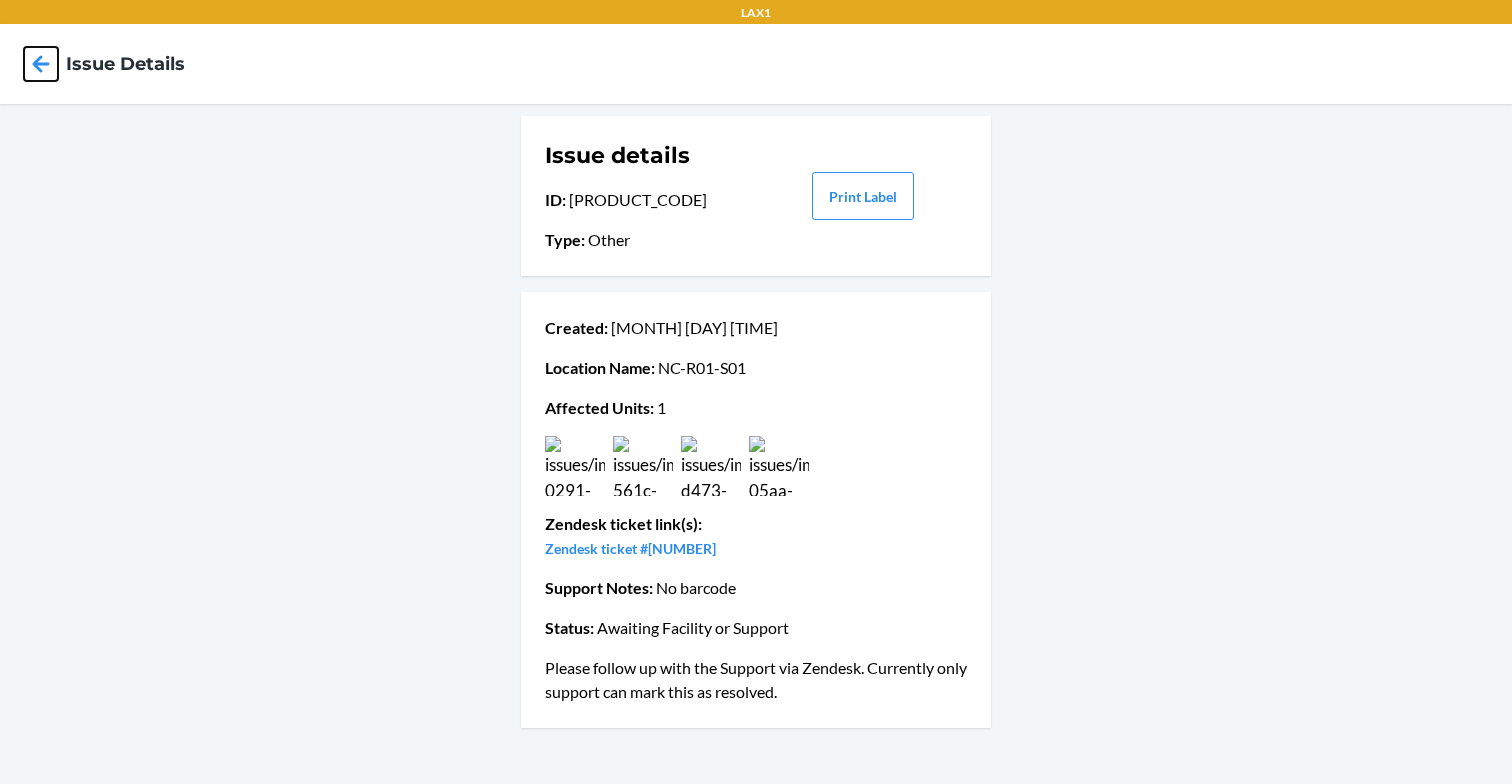 click 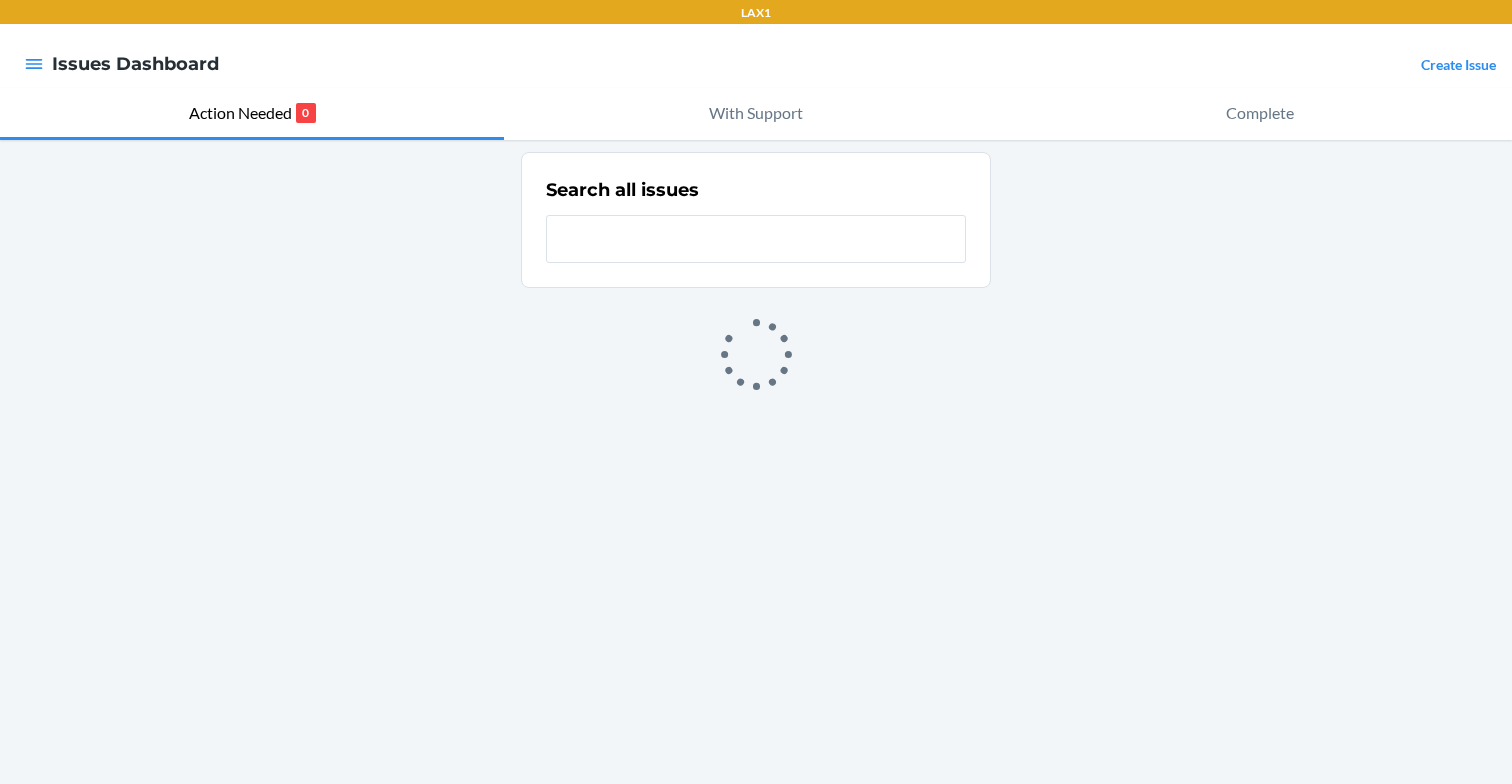 click at bounding box center [756, 239] 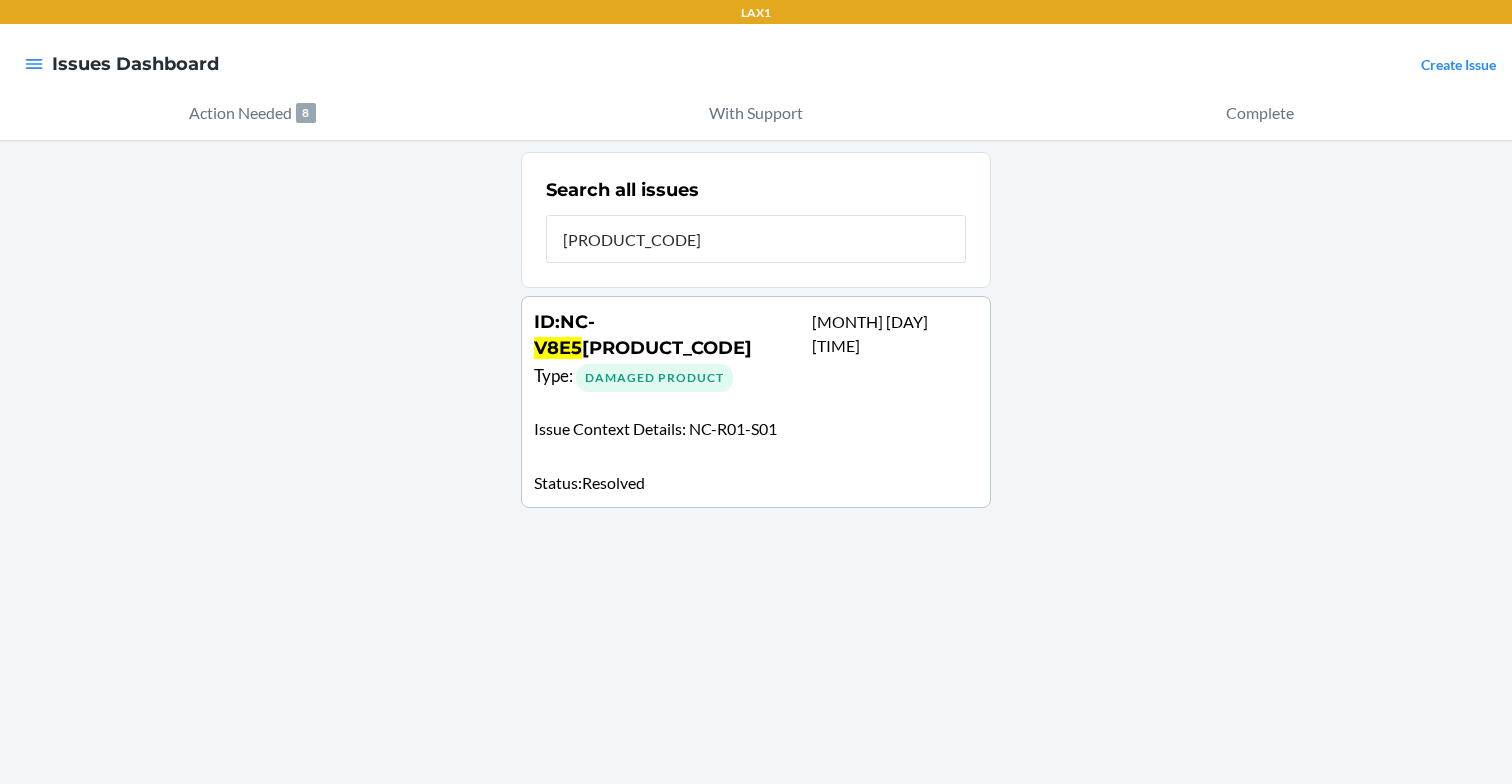 type on "[PRODUCT_CODE]" 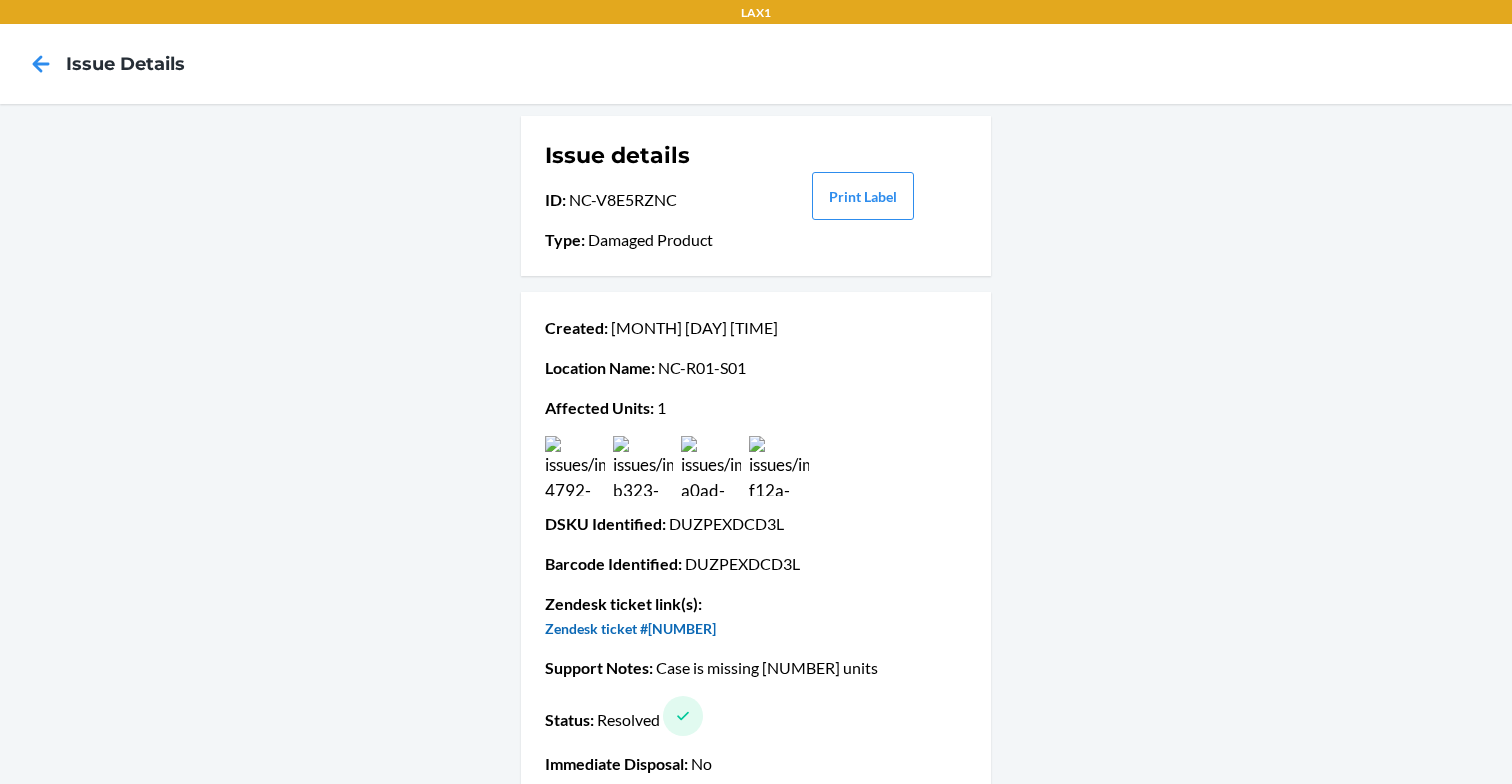 click on "Zendesk ticket #[NUMBER]" at bounding box center [630, 628] 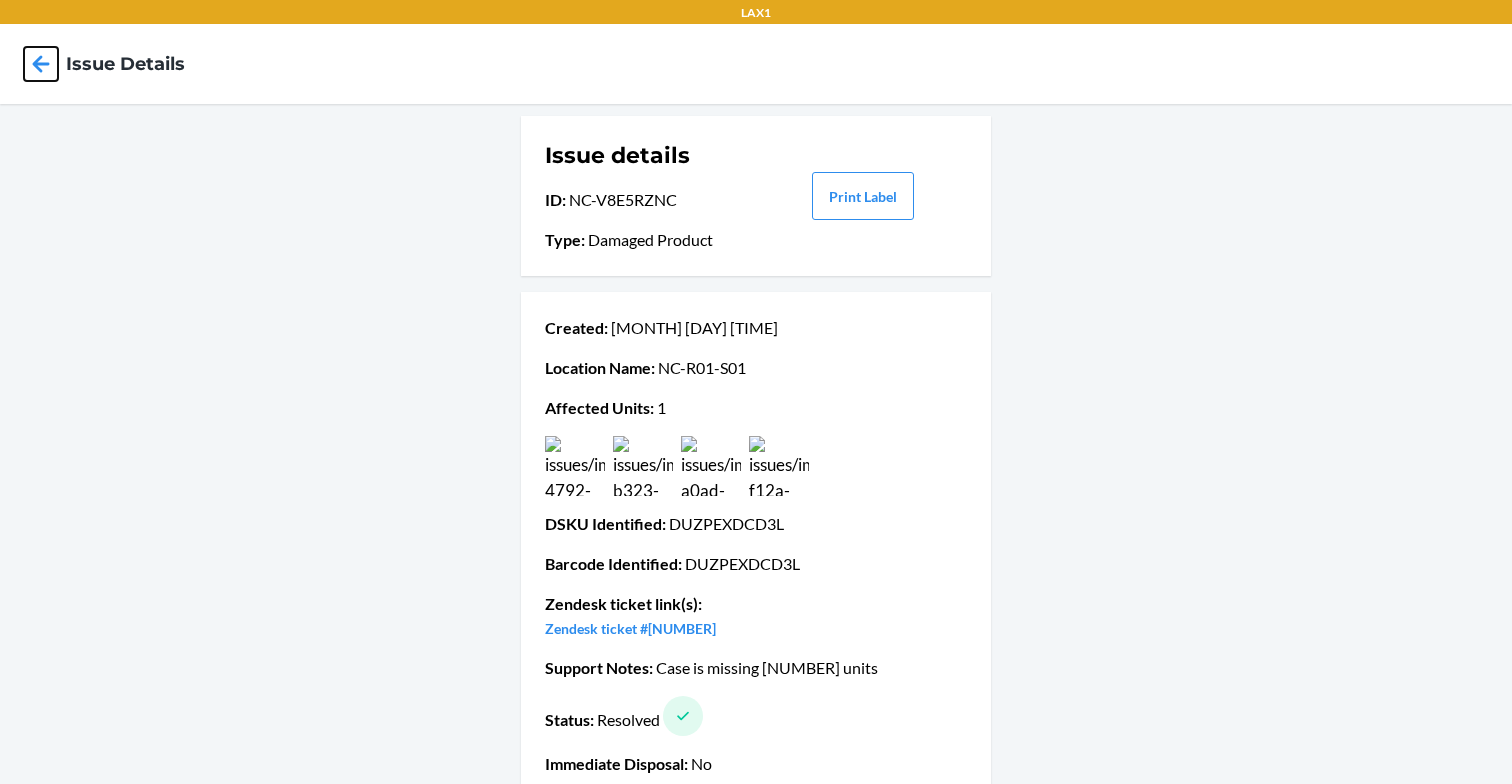 click 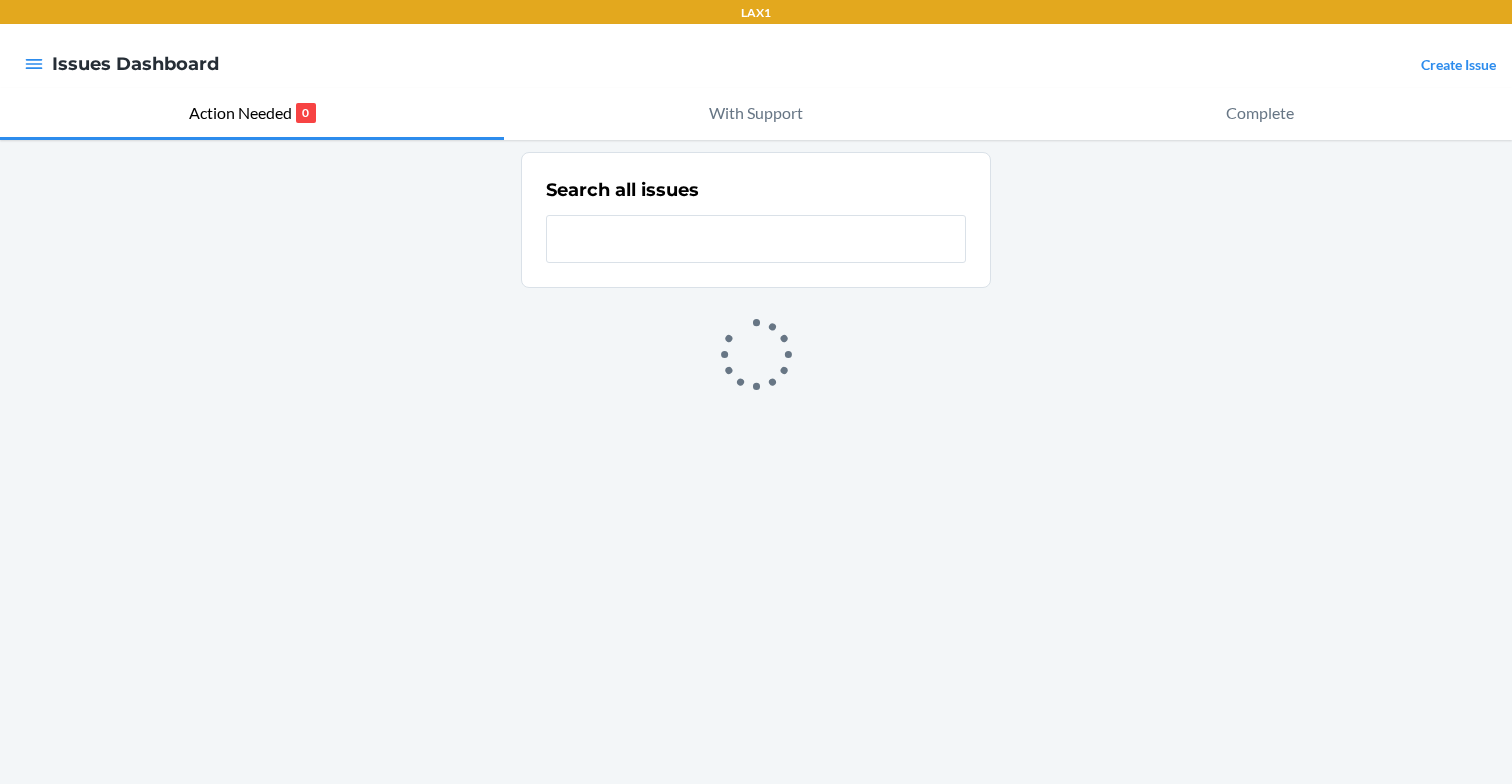 click at bounding box center (756, 239) 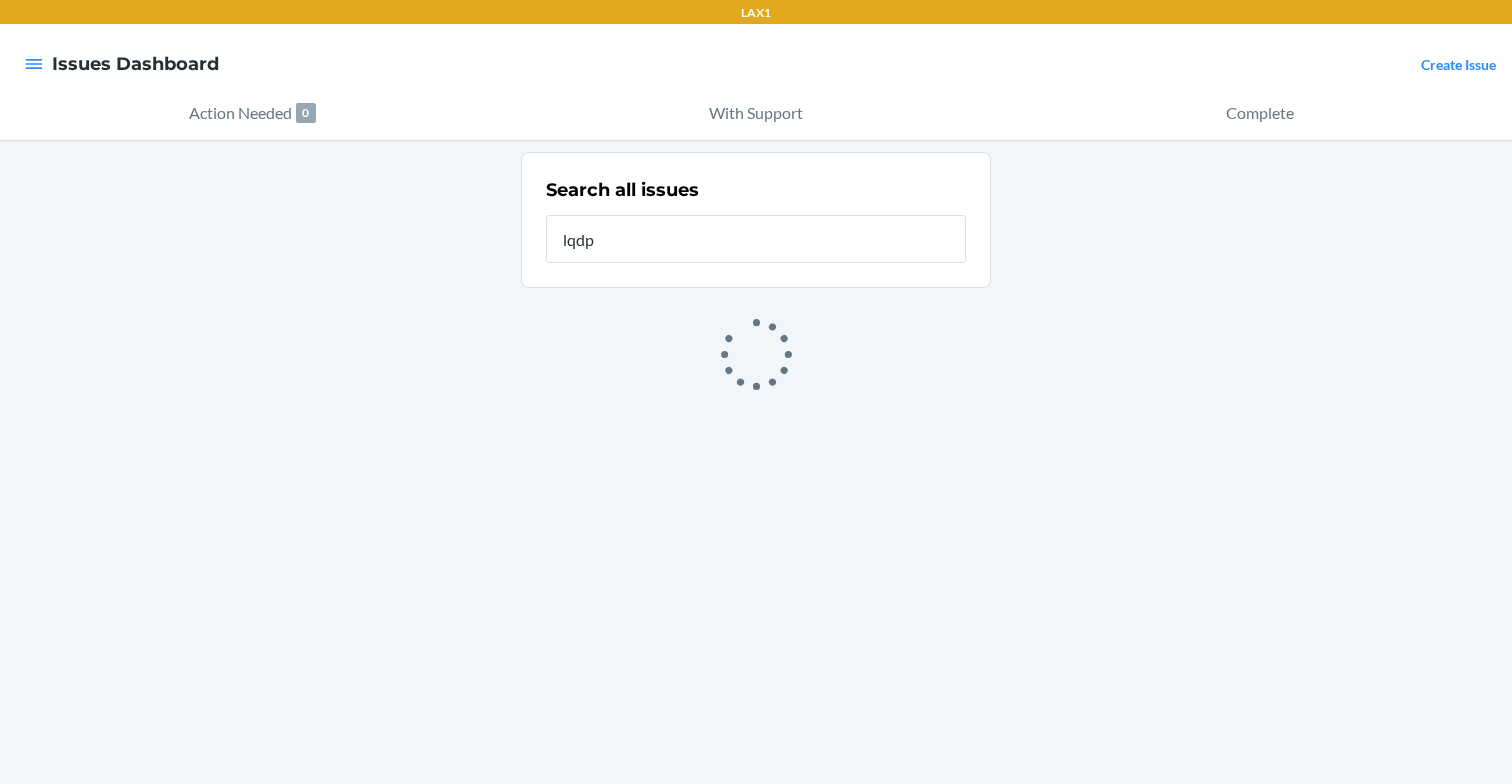 type on "lqdp" 